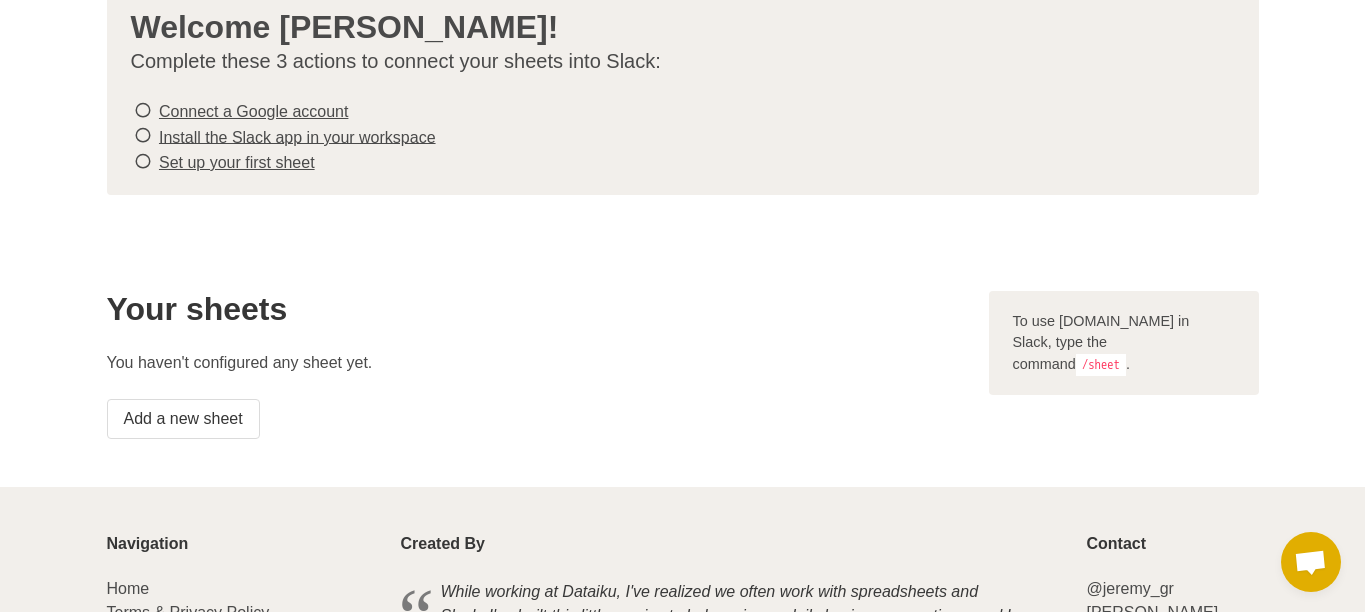 scroll, scrollTop: 112, scrollLeft: 0, axis: vertical 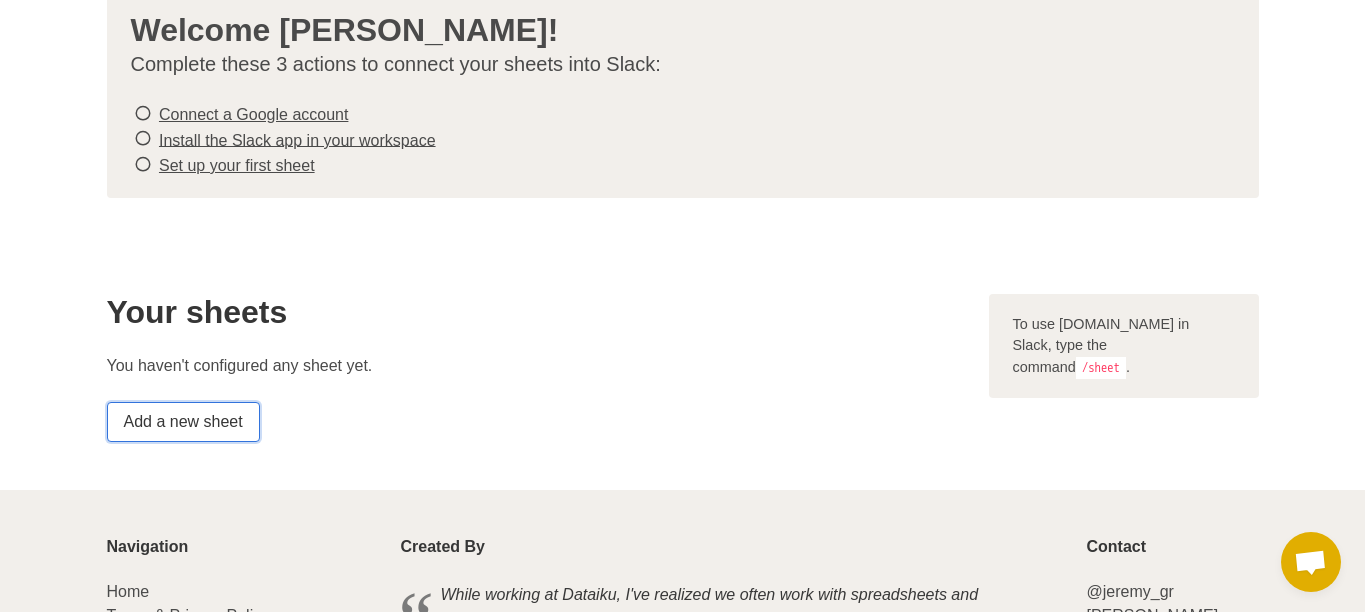 click on "Add a new sheet" at bounding box center [183, 422] 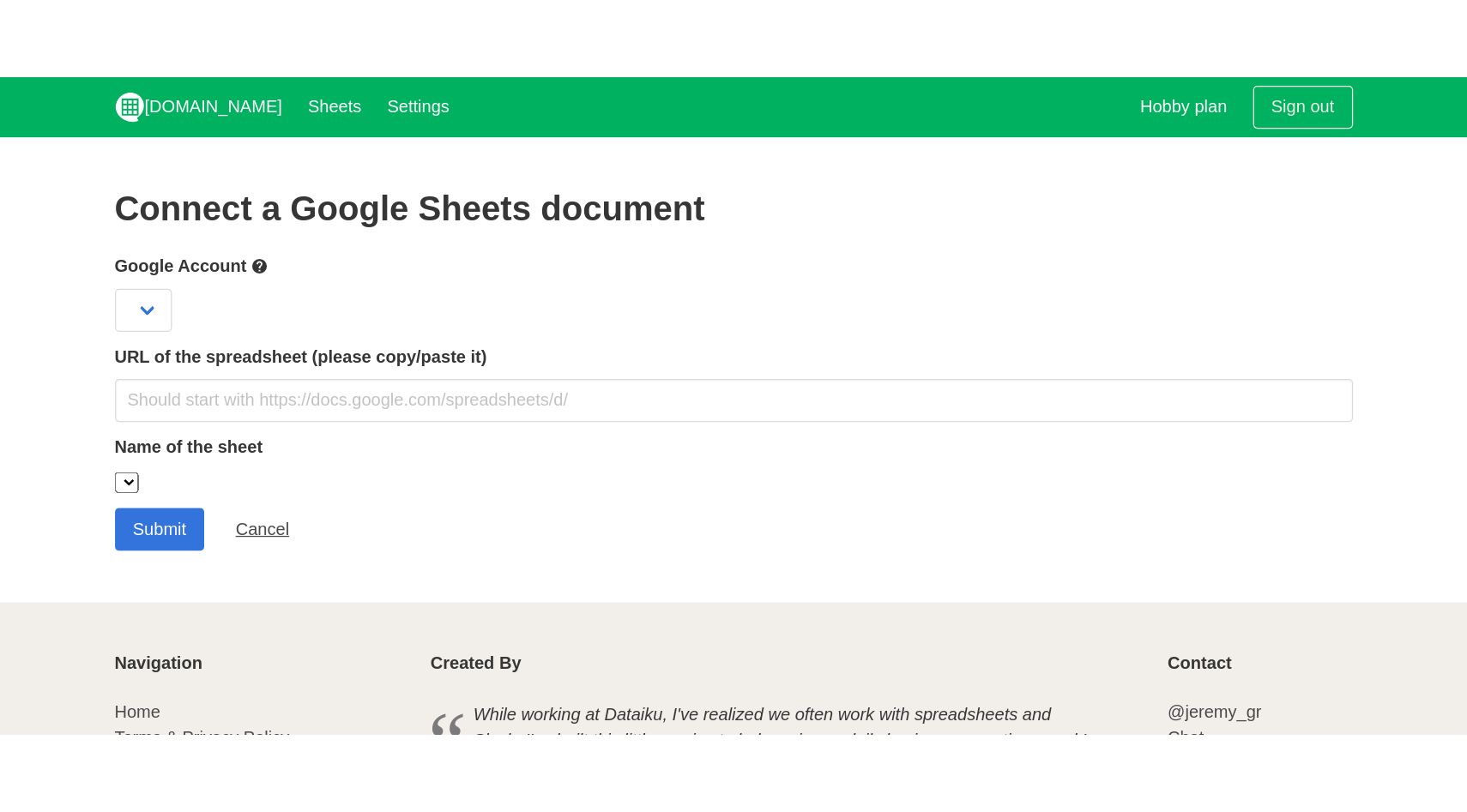 scroll, scrollTop: 0, scrollLeft: 0, axis: both 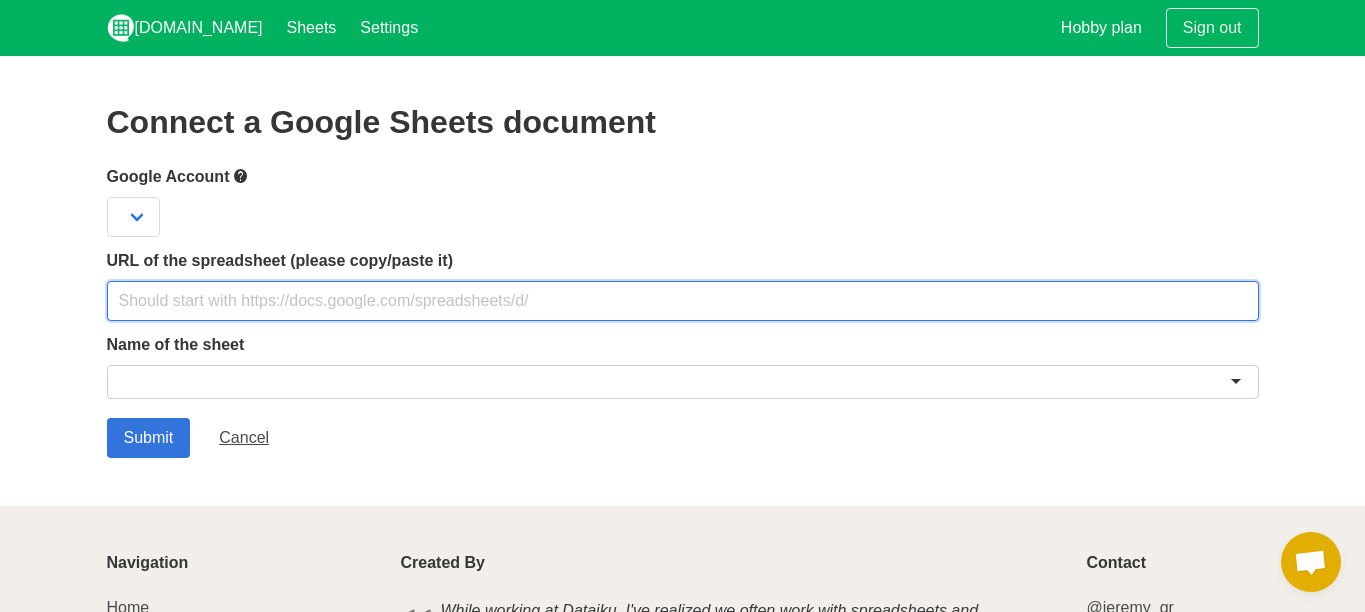 click at bounding box center [683, 301] 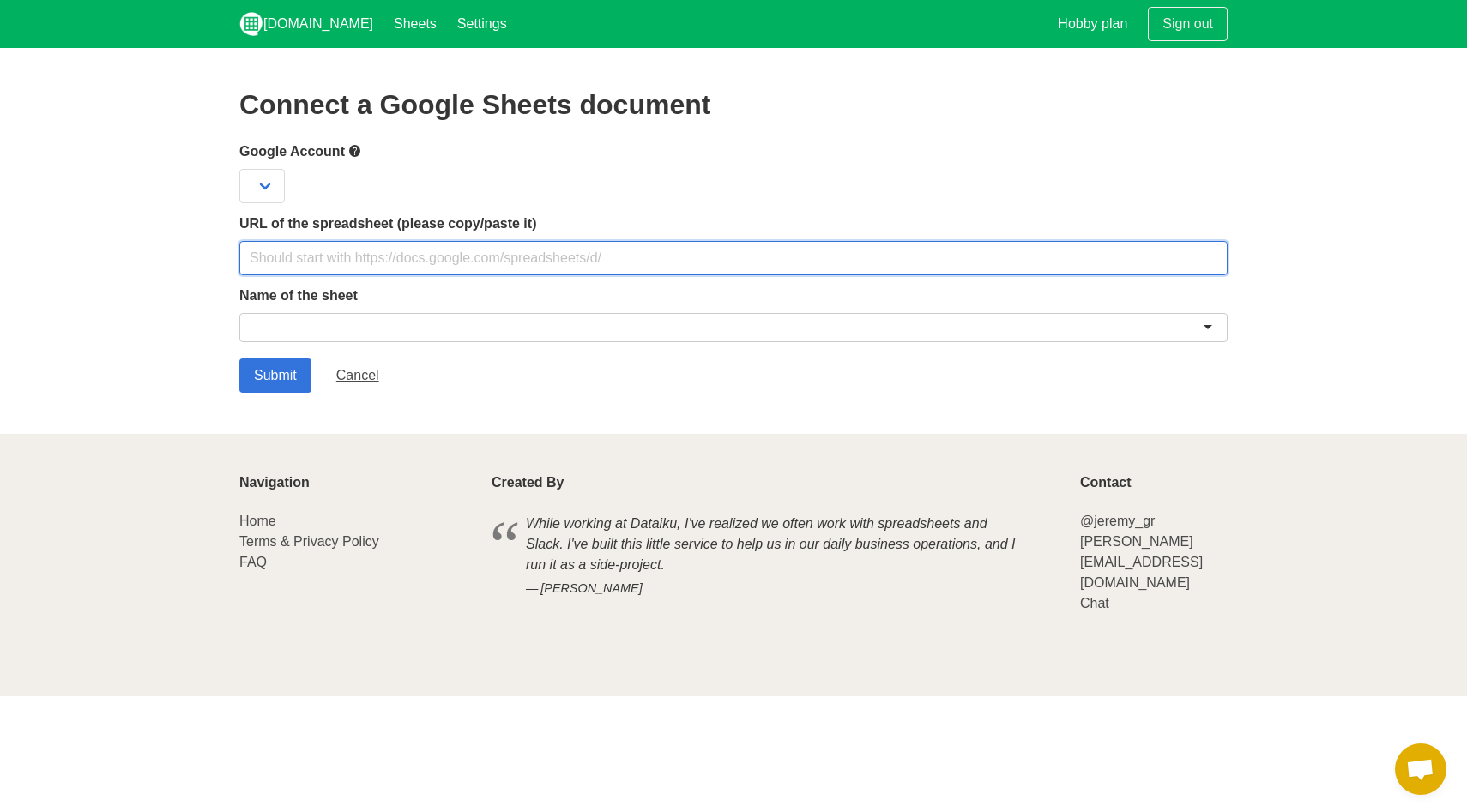 paste on "https://docs.google.com/spreadsheets/d/1xjnlDScMDVzXYt3f2lDSg517ppYv4RmVOnkI9GCjmN8/edit?usp=sharing" 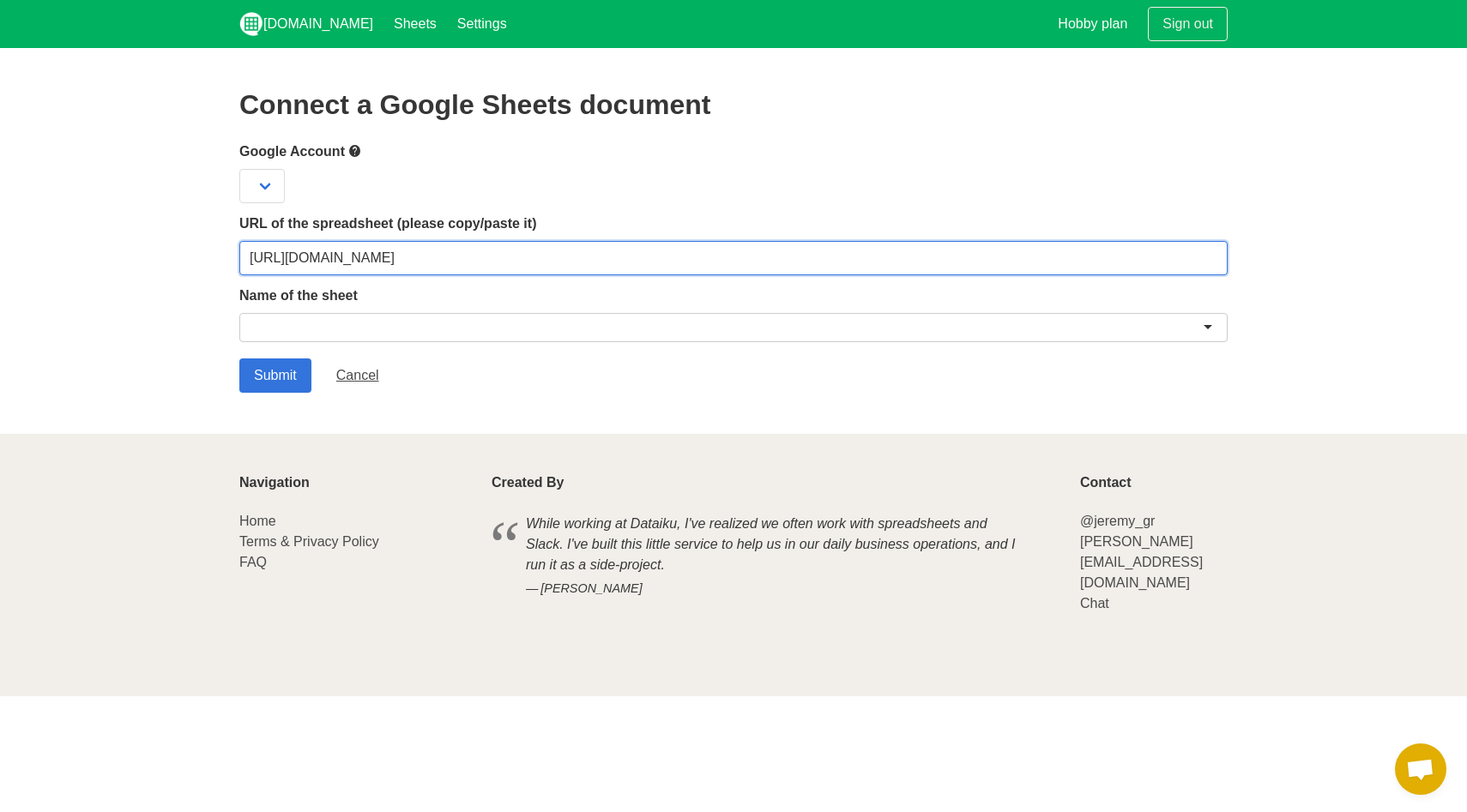 type on "https://docs.google.com/spreadsheets/d/1xjnlDScMDVzXYt3f2lDSg517ppYv4RmVOnkI9GCjmN8/edit?usp=sharing" 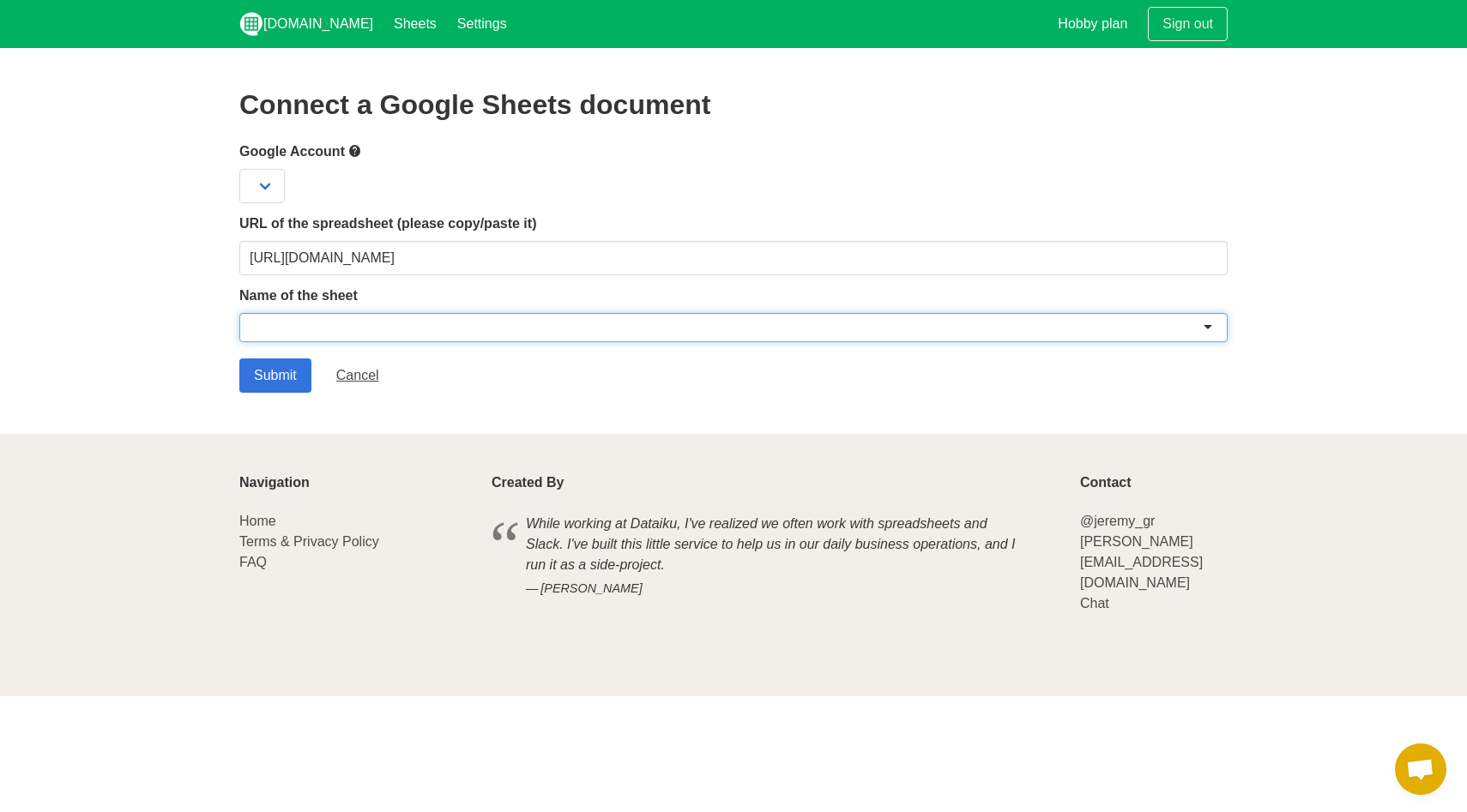 click at bounding box center [734, 328] 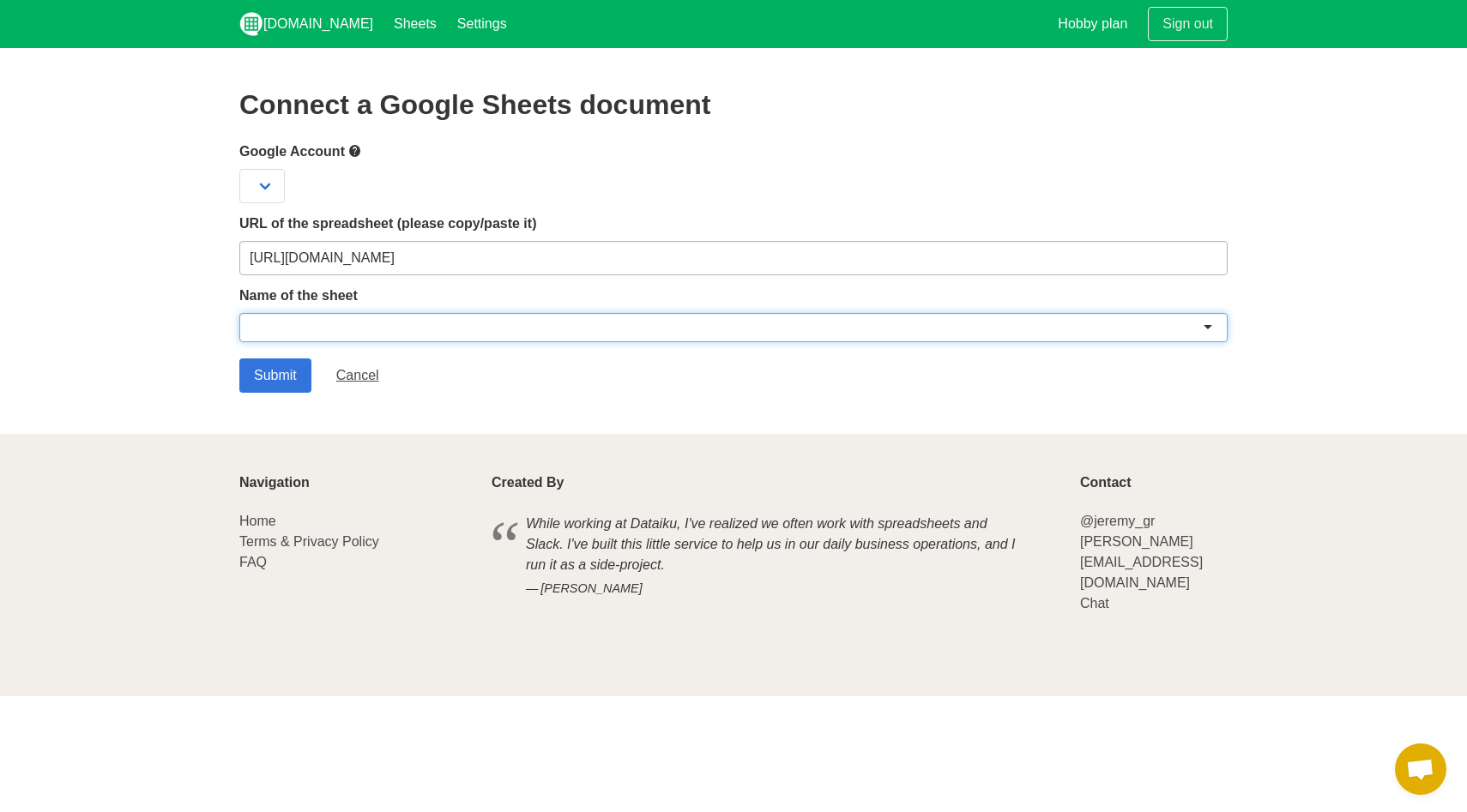 paste on "DRAFT - Active Client Spreadsheet" 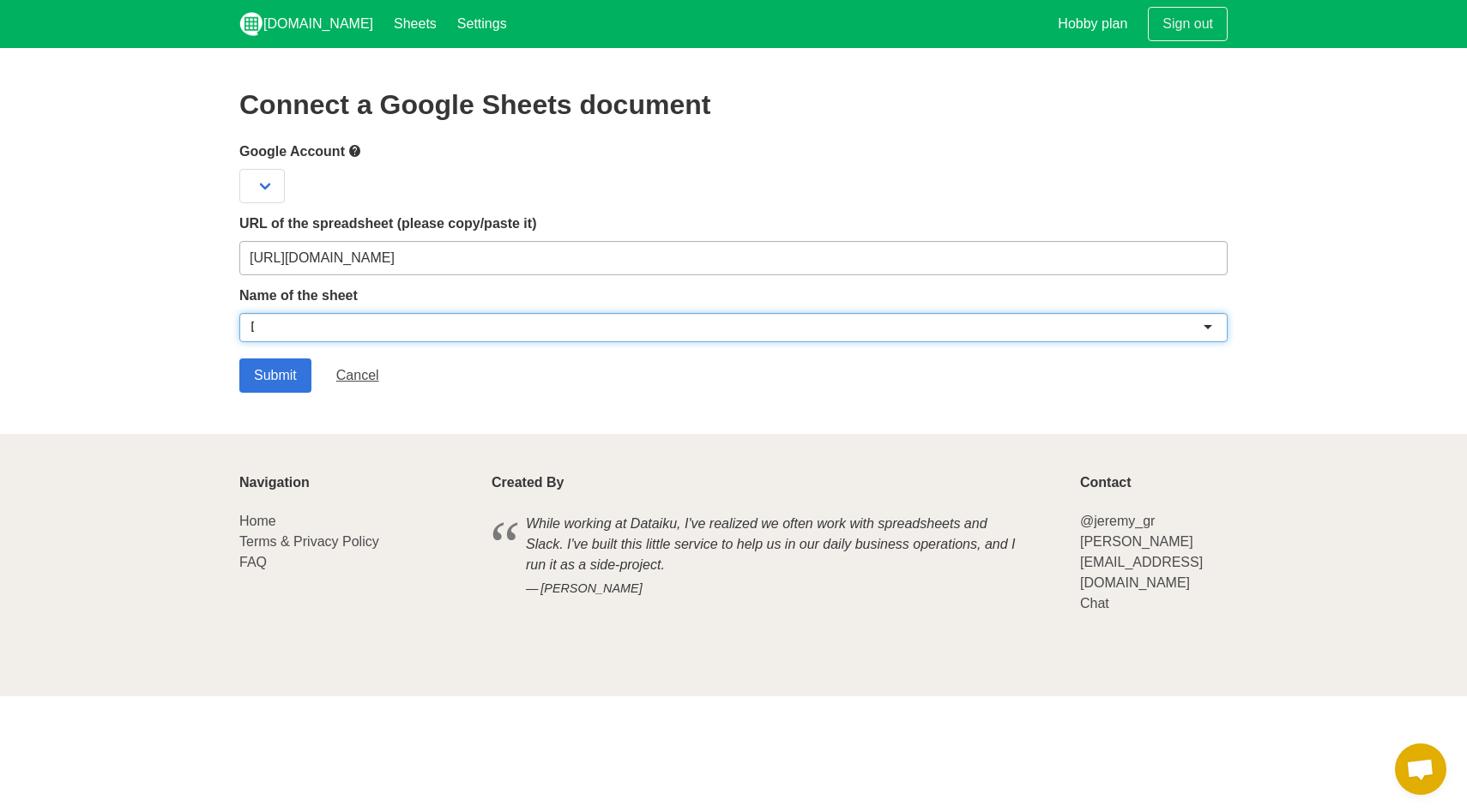 scroll, scrollTop: 0, scrollLeft: 0, axis: both 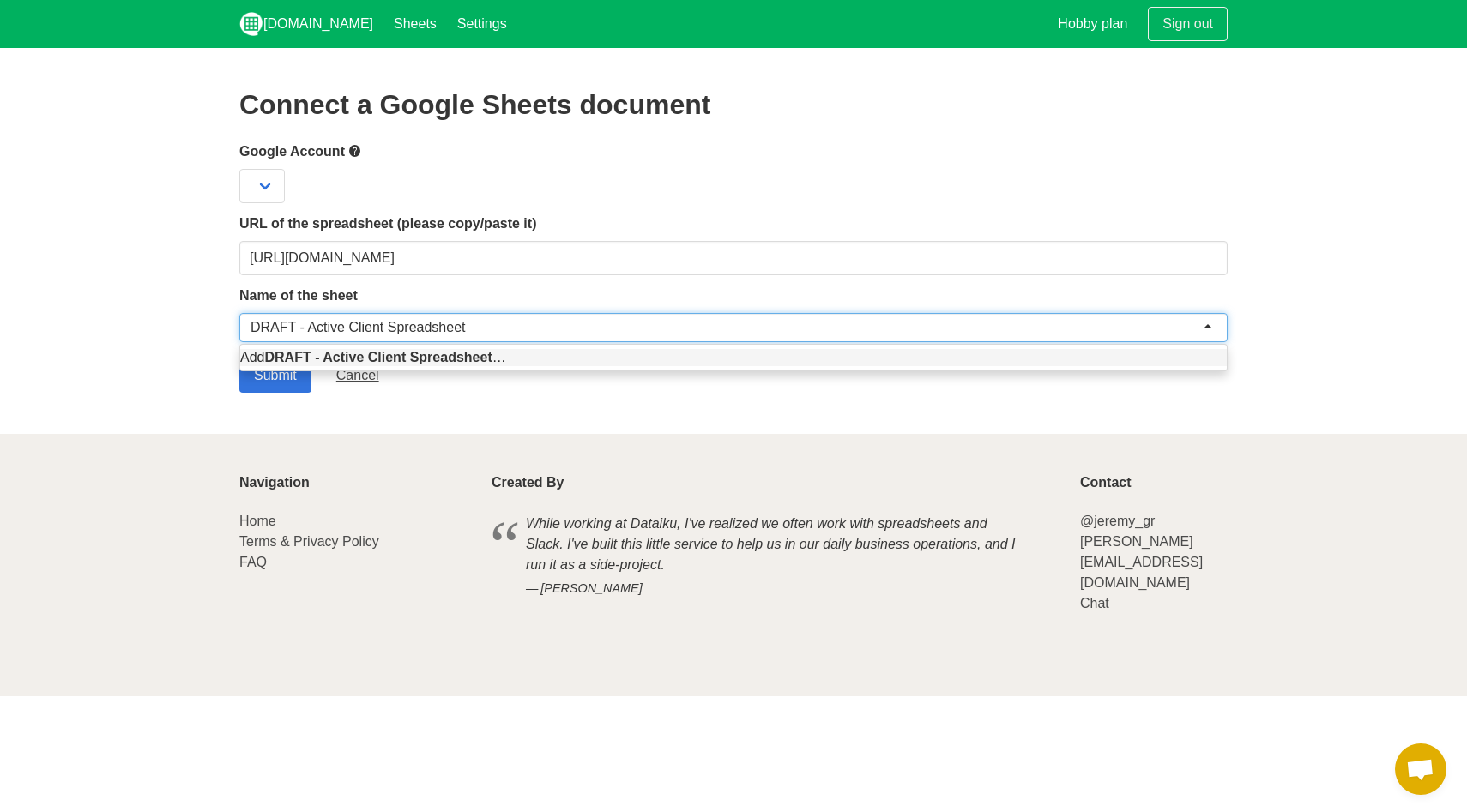 type 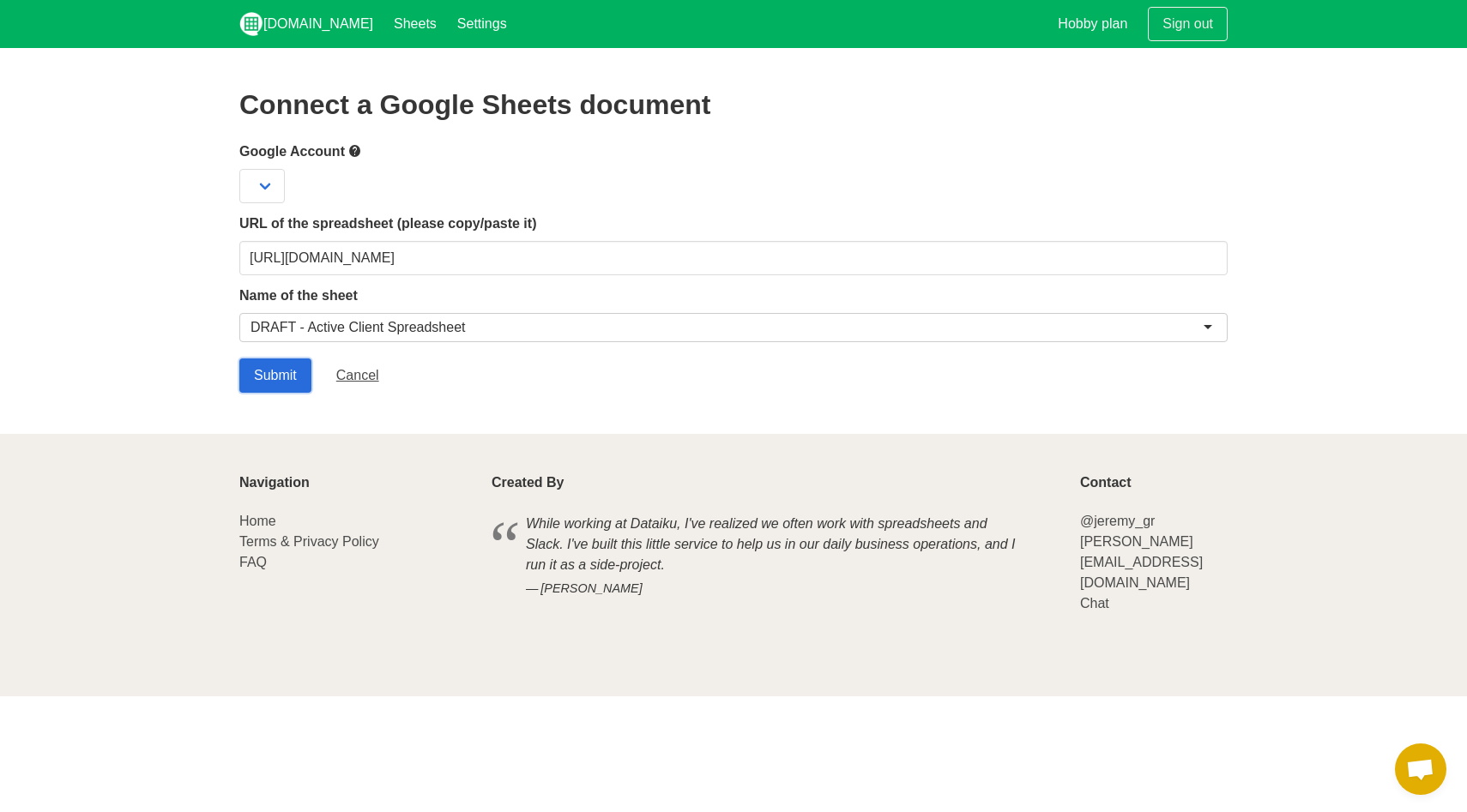 click on "Submit" at bounding box center [275, 376] 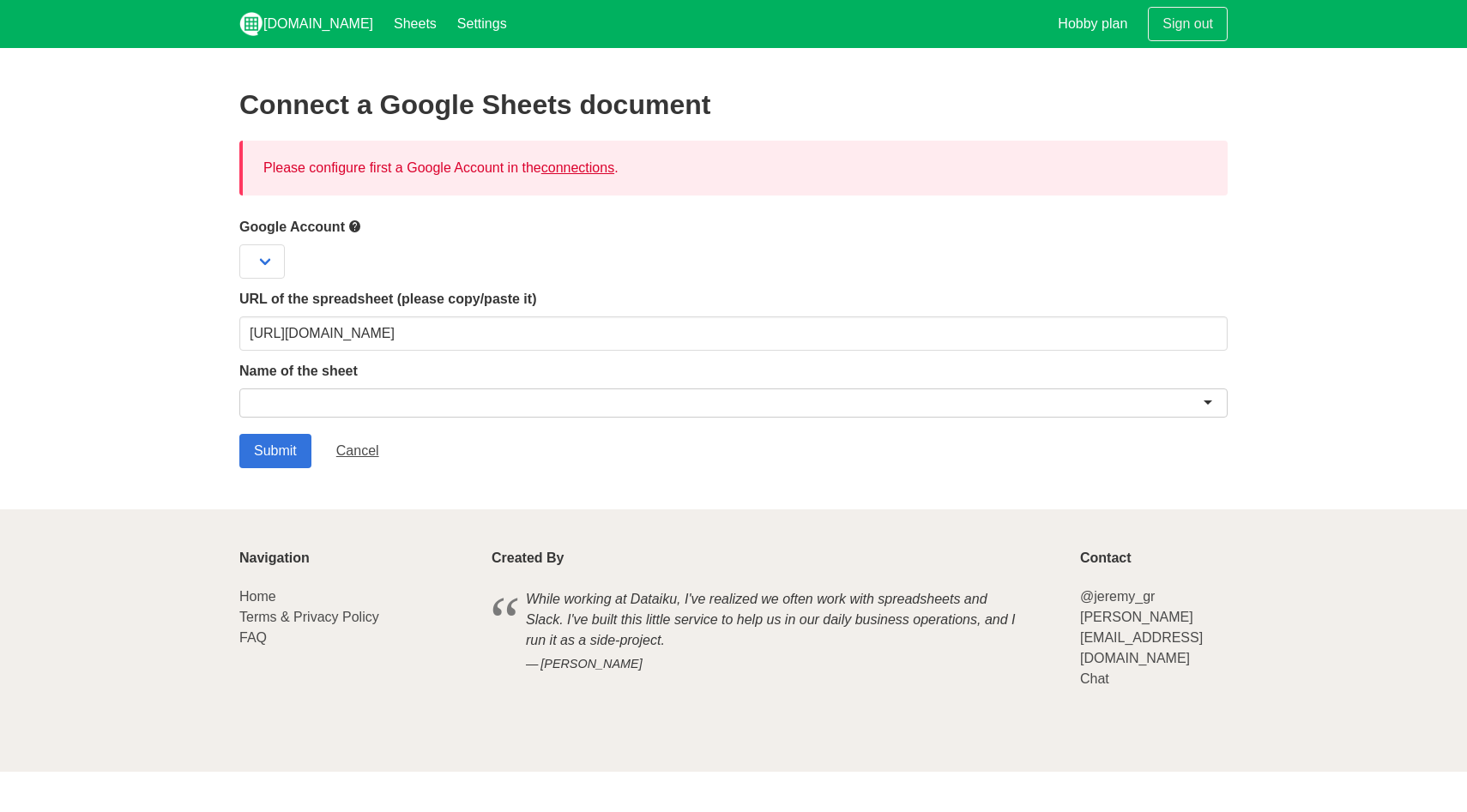 scroll, scrollTop: 0, scrollLeft: 0, axis: both 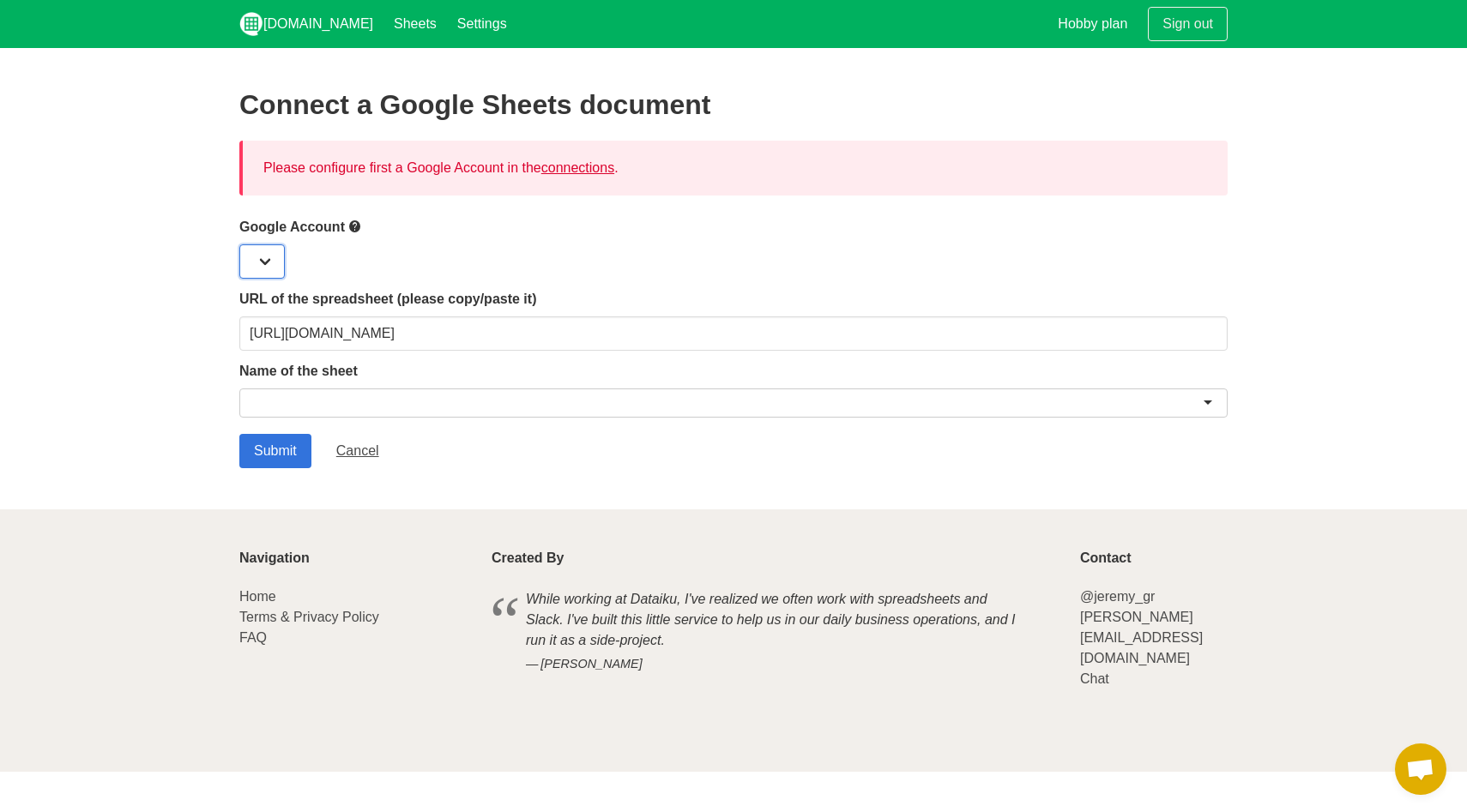 click at bounding box center (262, 262) 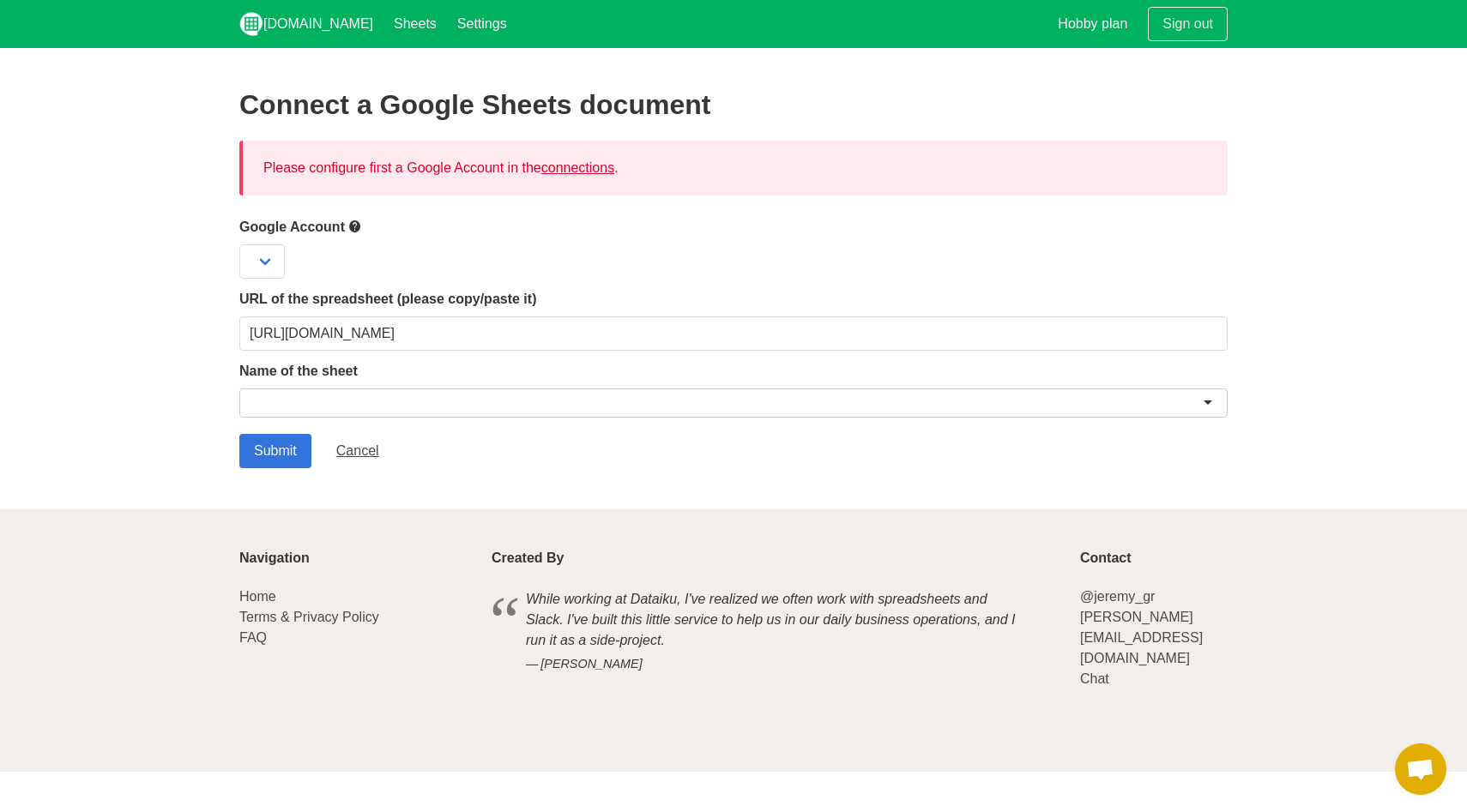click on "connections" at bounding box center [577, 167] 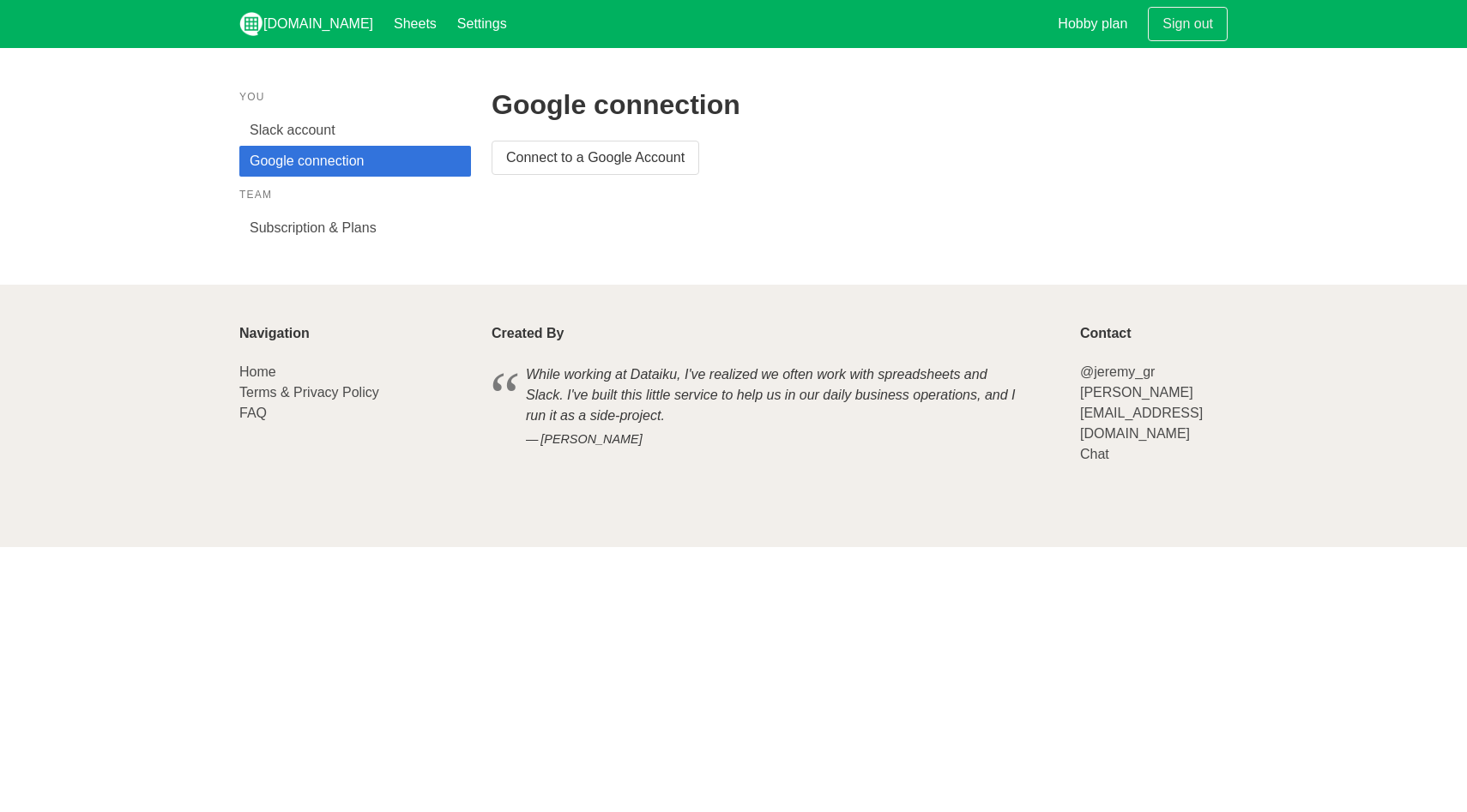 scroll, scrollTop: 0, scrollLeft: 0, axis: both 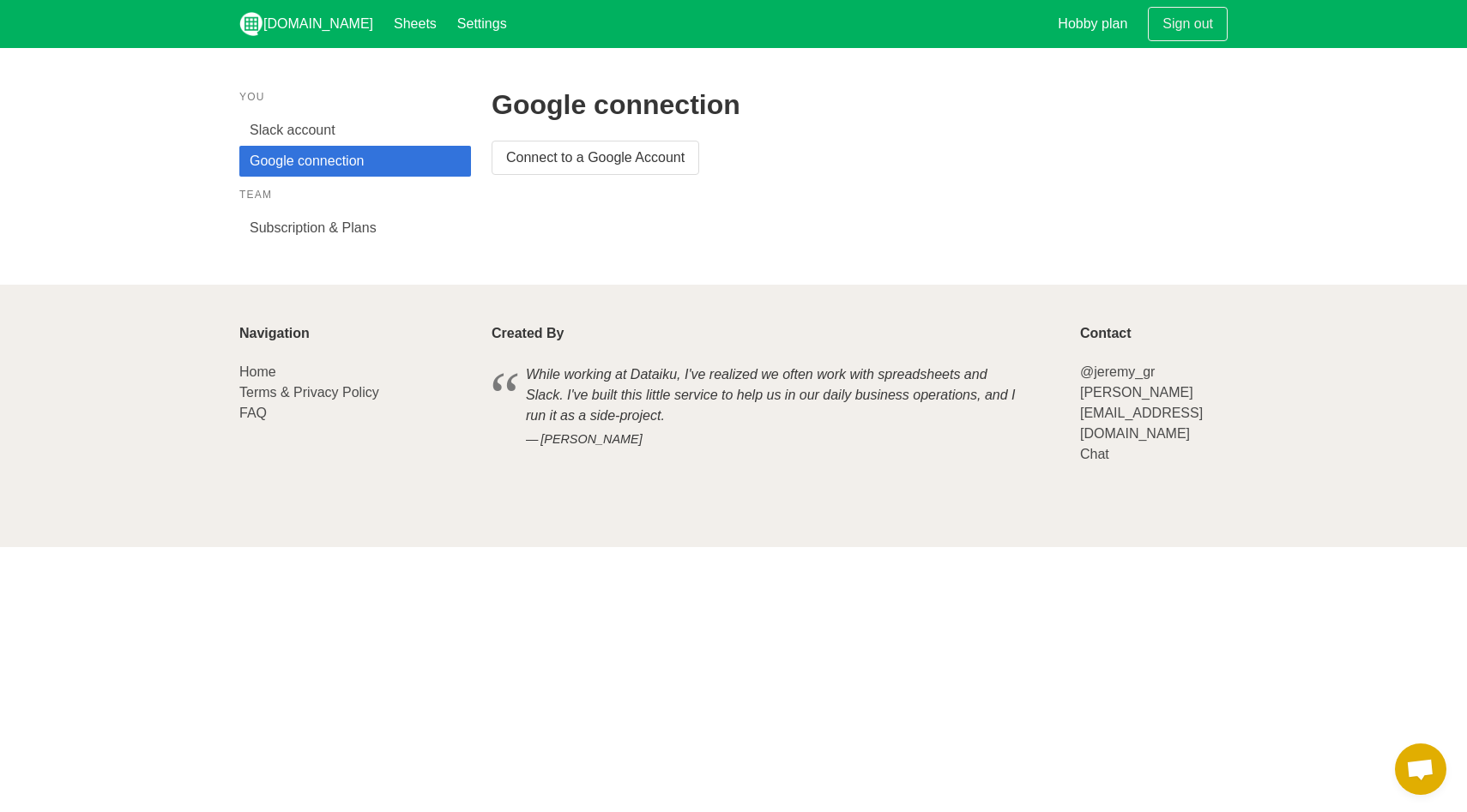 click on "Google connection" at bounding box center (355, 161) 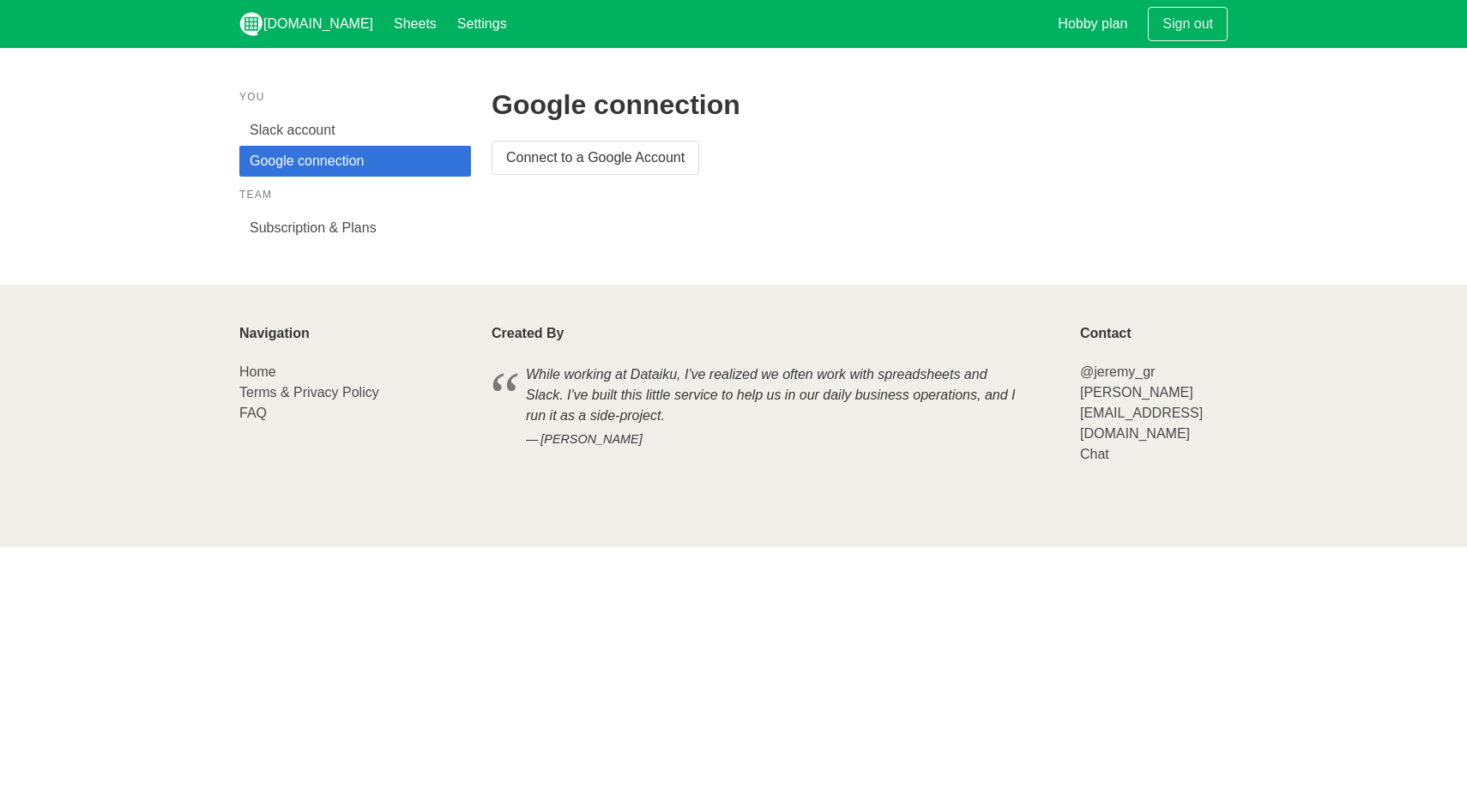 scroll, scrollTop: 0, scrollLeft: 0, axis: both 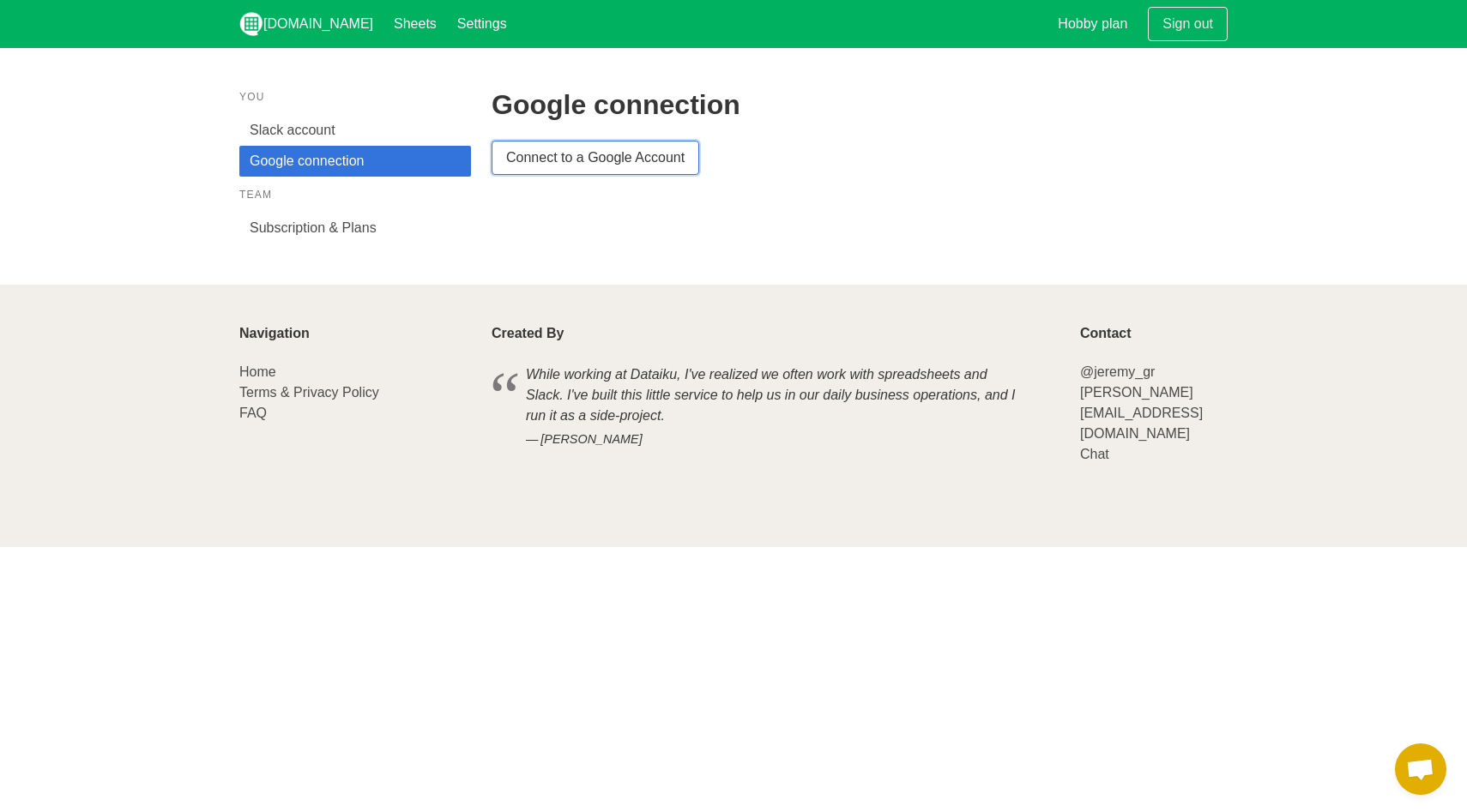 click on "Connect to a Google Account" at bounding box center [595, 158] 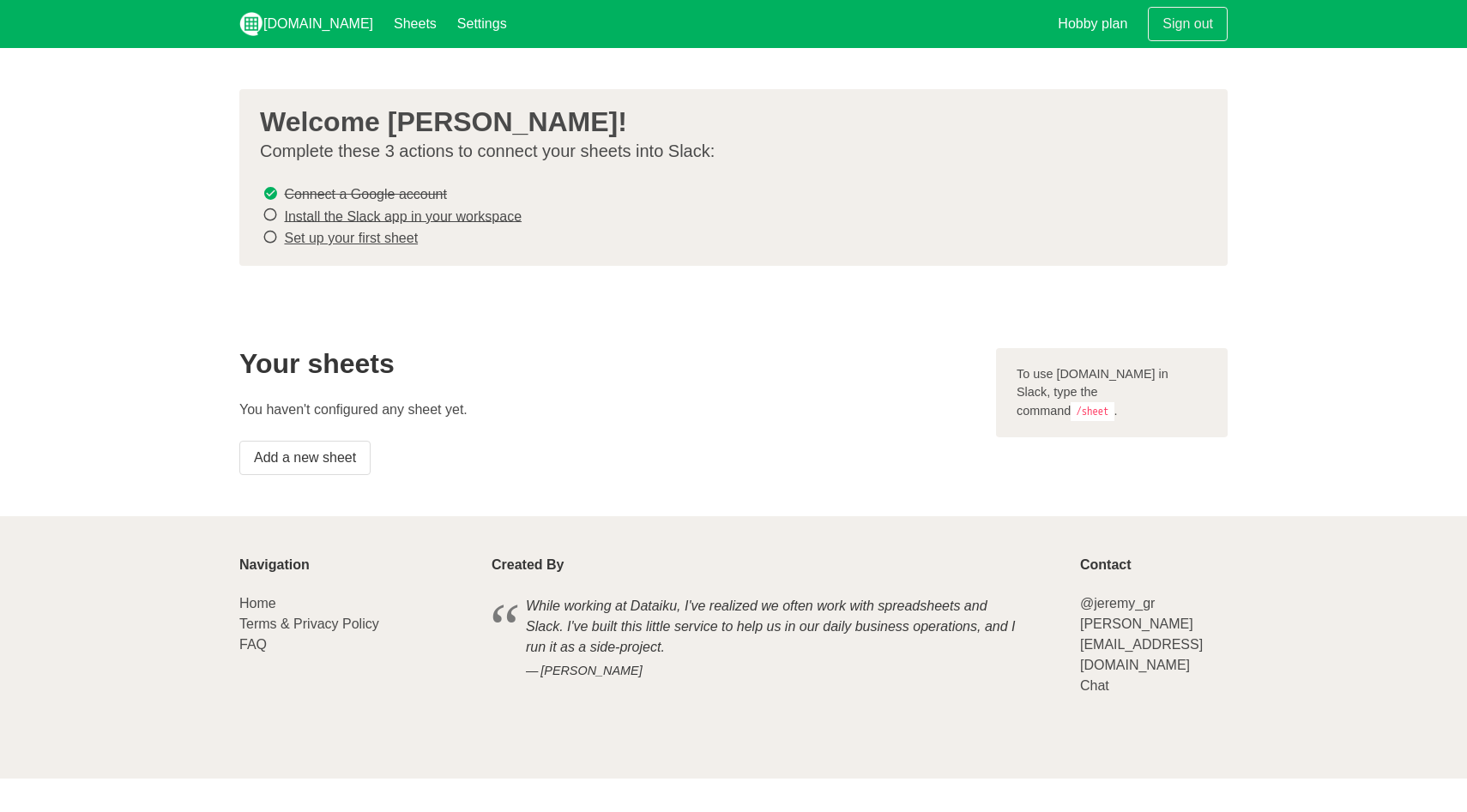 scroll, scrollTop: 0, scrollLeft: 0, axis: both 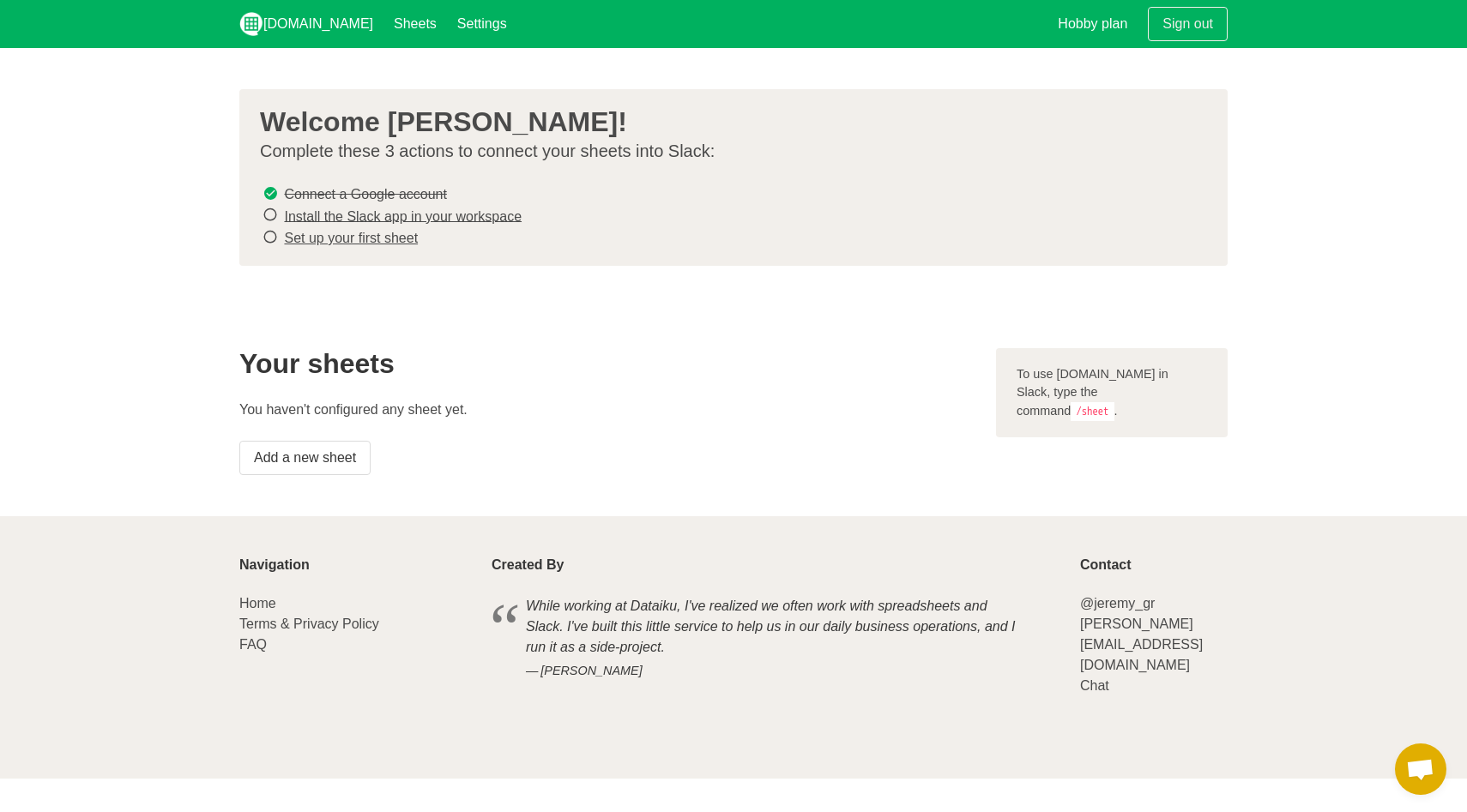 click on "Install the Slack app in your workspace" at bounding box center (402, 215) 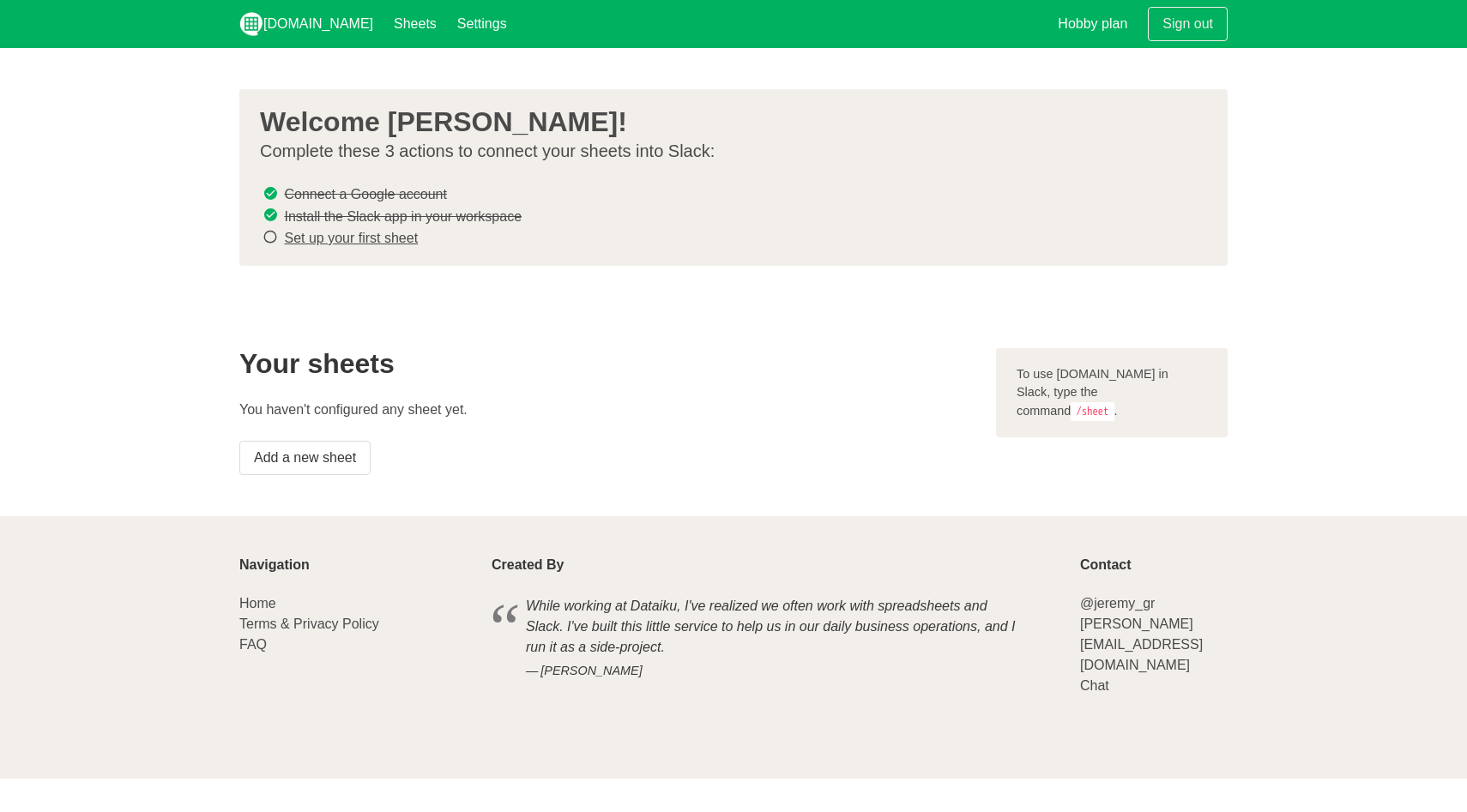 scroll, scrollTop: 0, scrollLeft: 0, axis: both 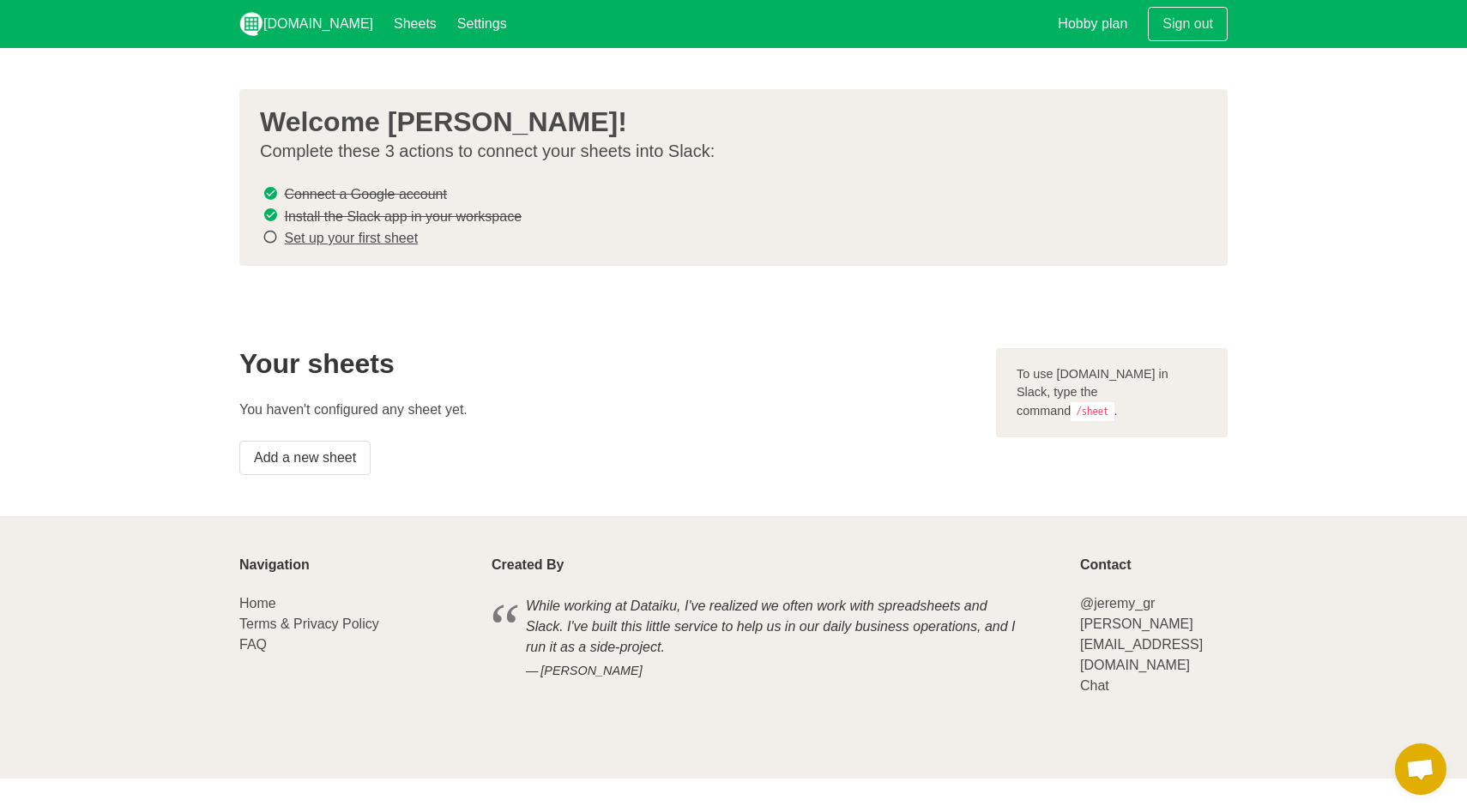 click on "Set up your first sheet" at bounding box center [351, 238] 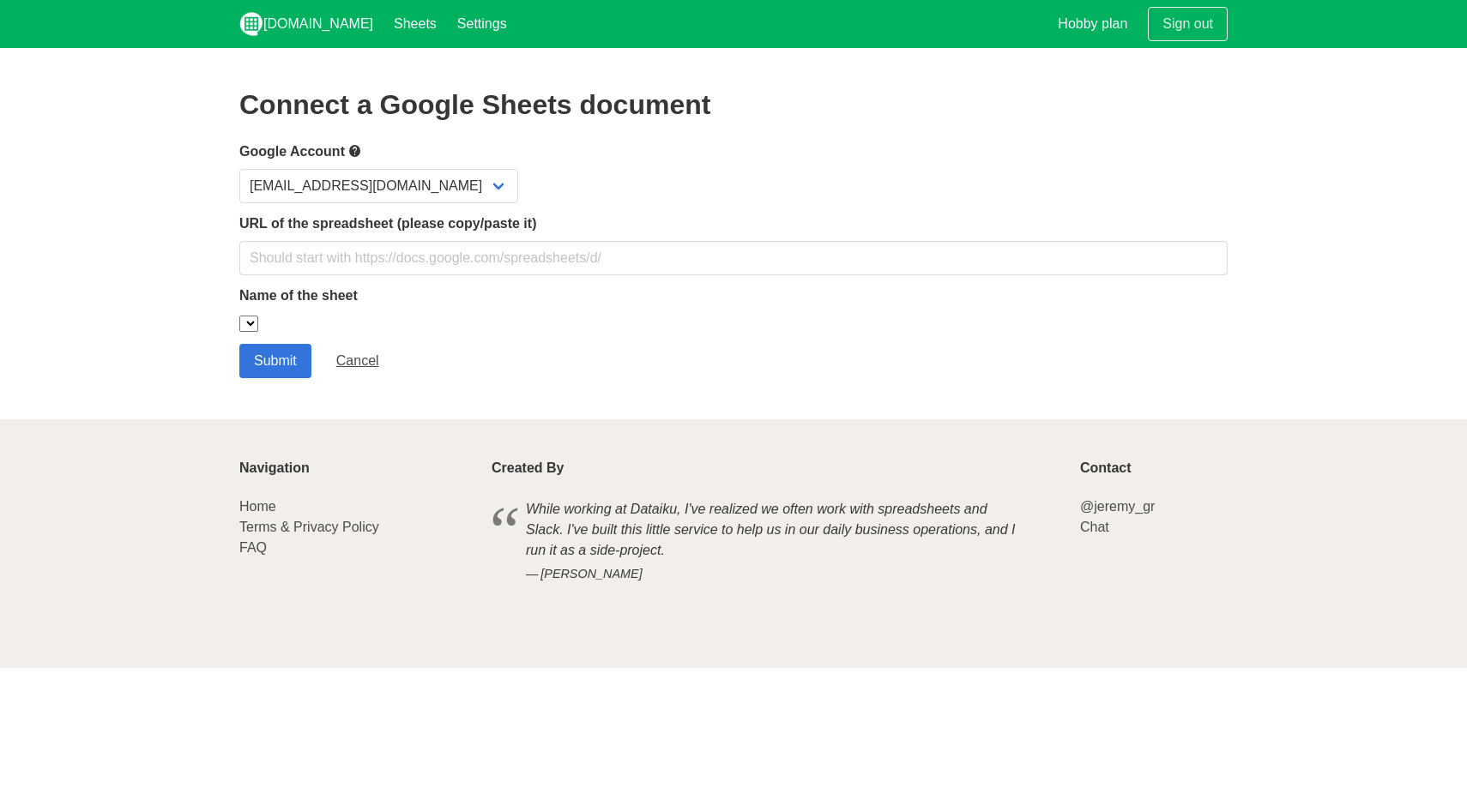 scroll, scrollTop: 0, scrollLeft: 0, axis: both 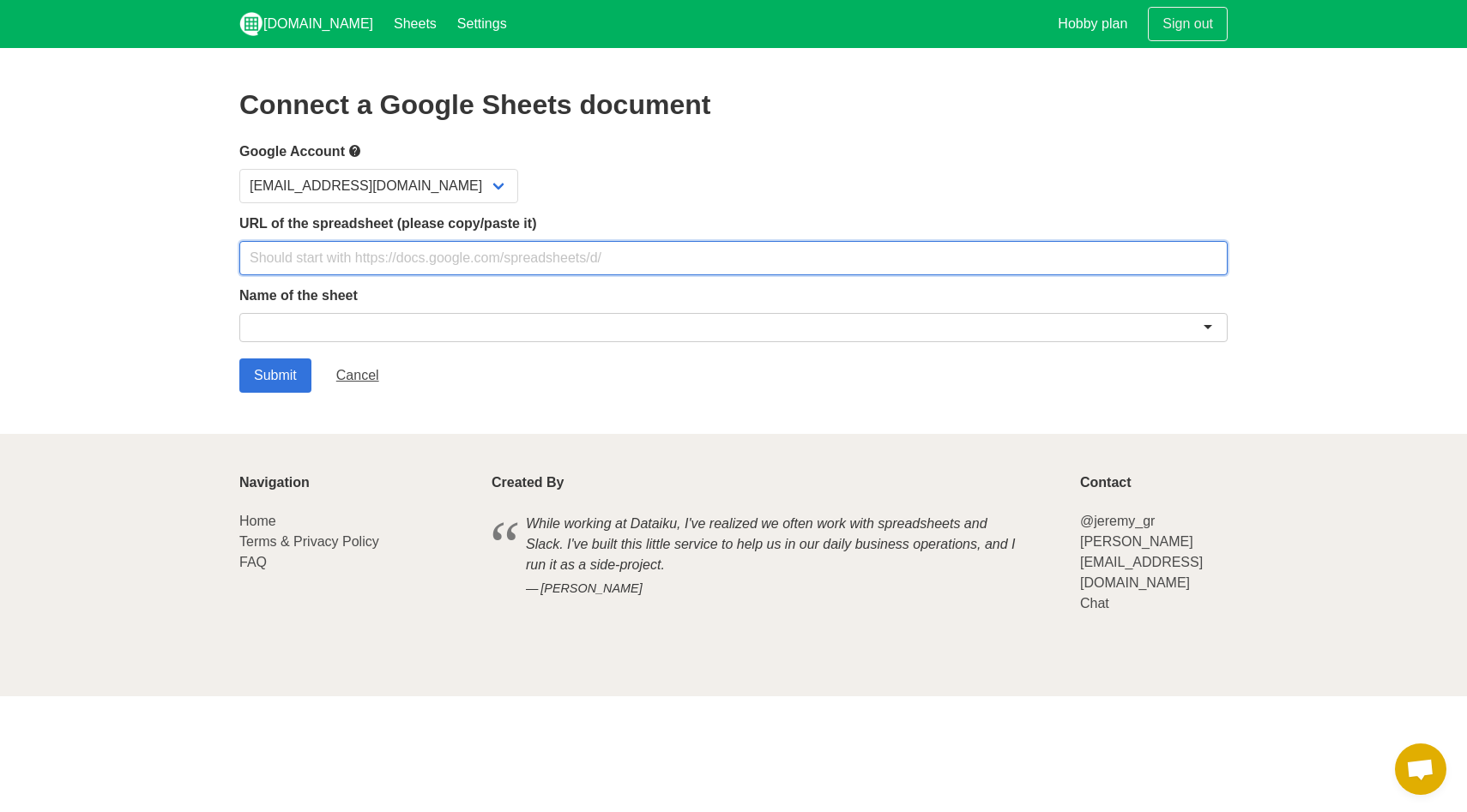 click at bounding box center (734, 258) 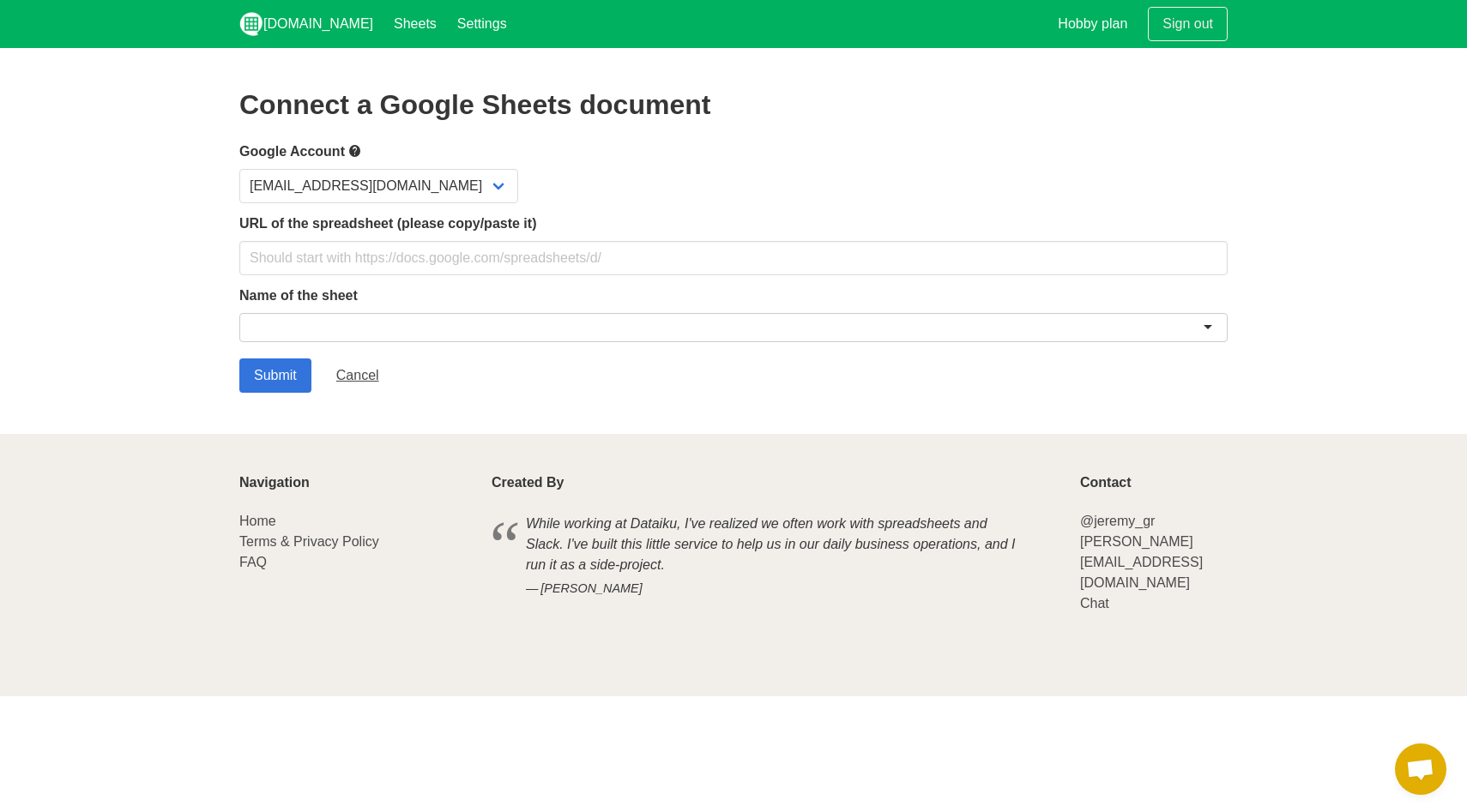 click at bounding box center [734, 328] 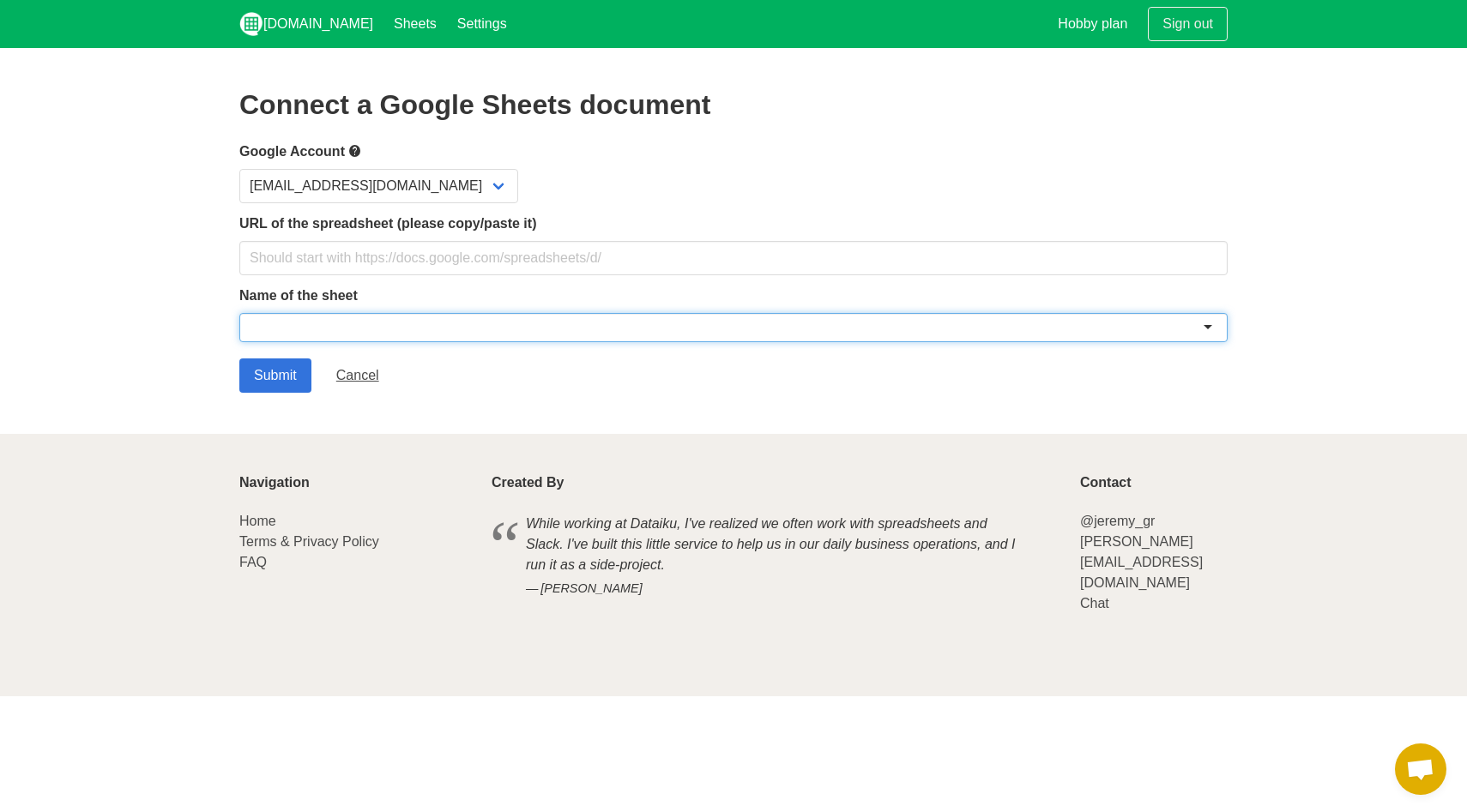 paste on "DRAFT - Active Client Spreadsheet" 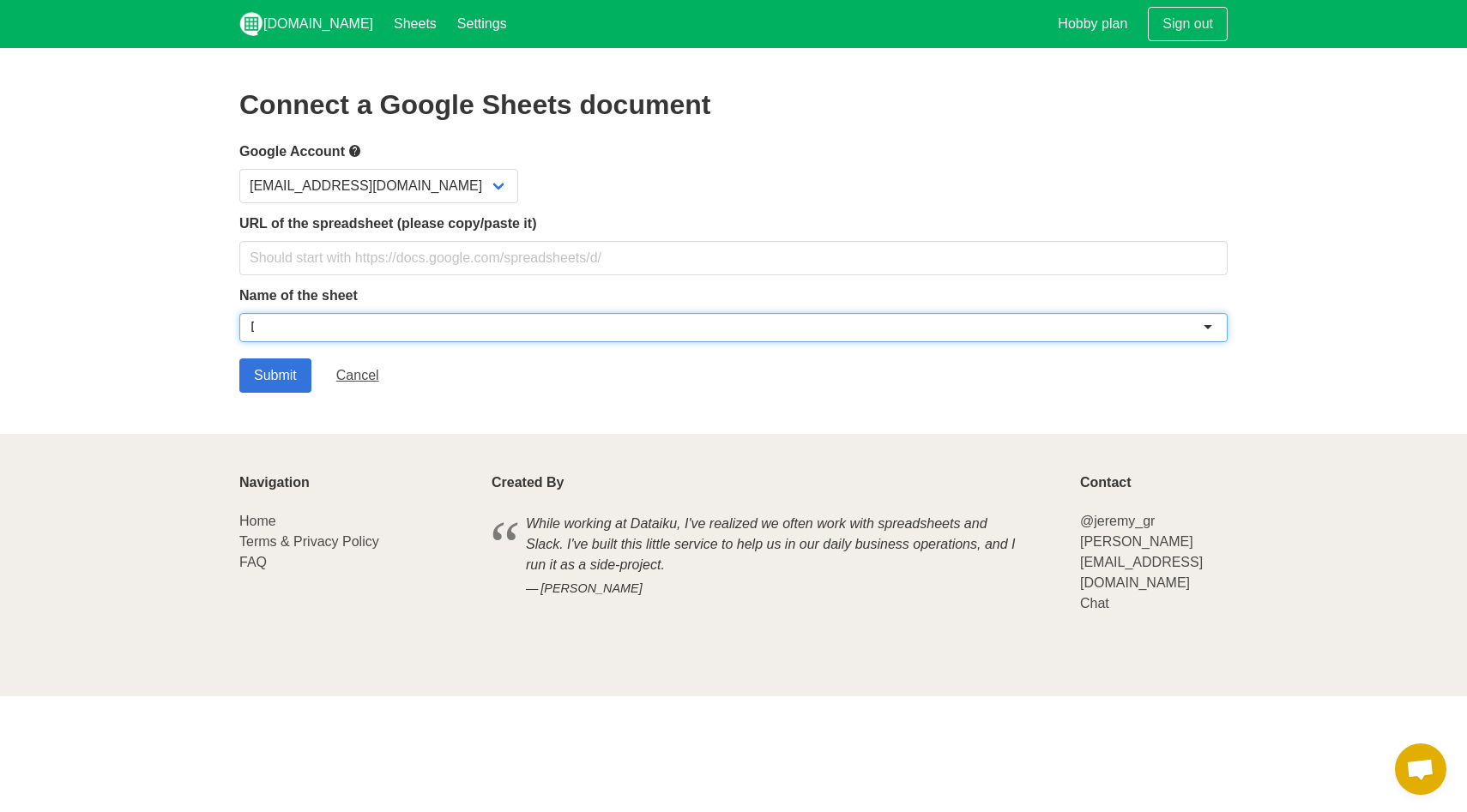 scroll, scrollTop: 0, scrollLeft: 0, axis: both 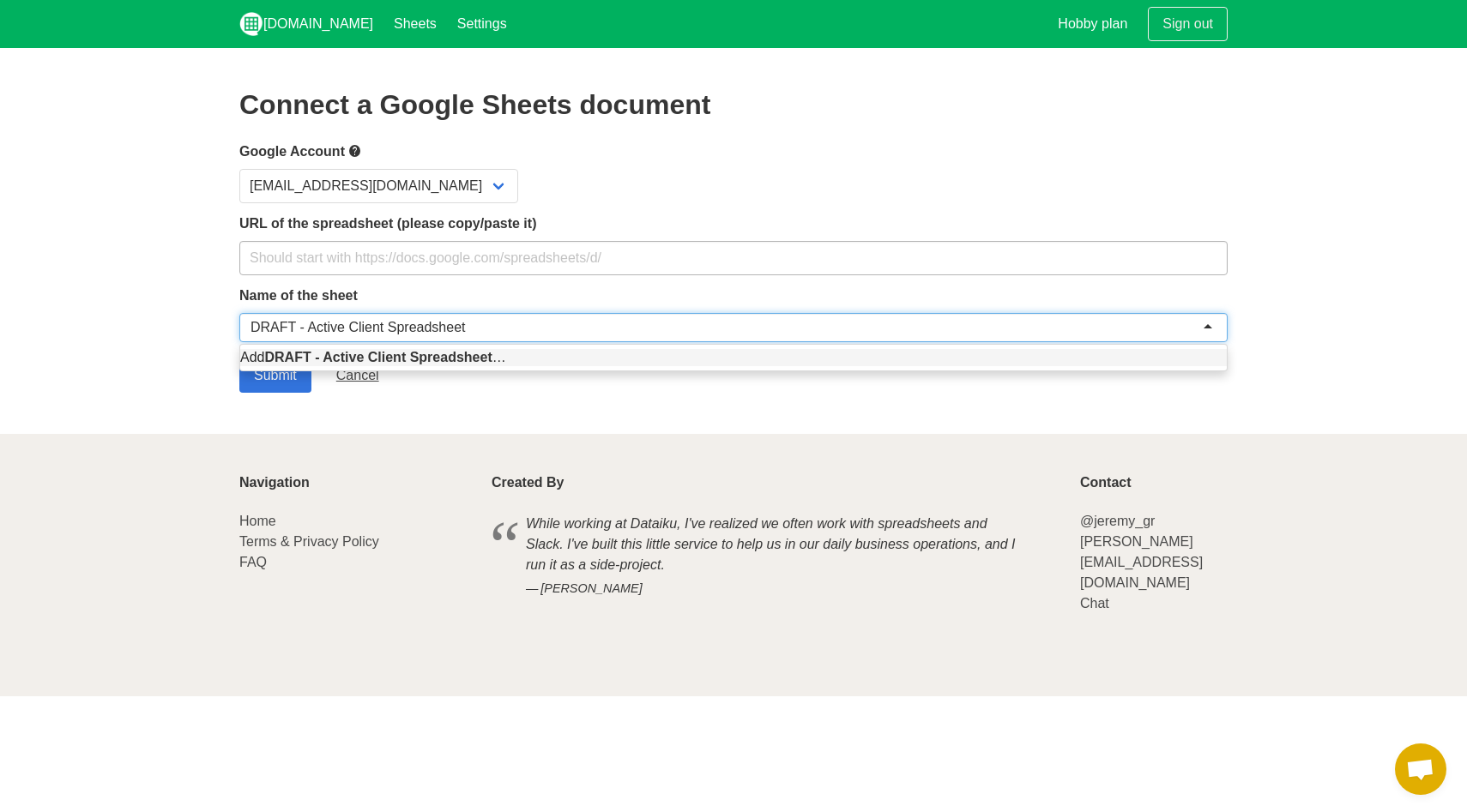 type on "DRAFT - Active Client Spreadsheet" 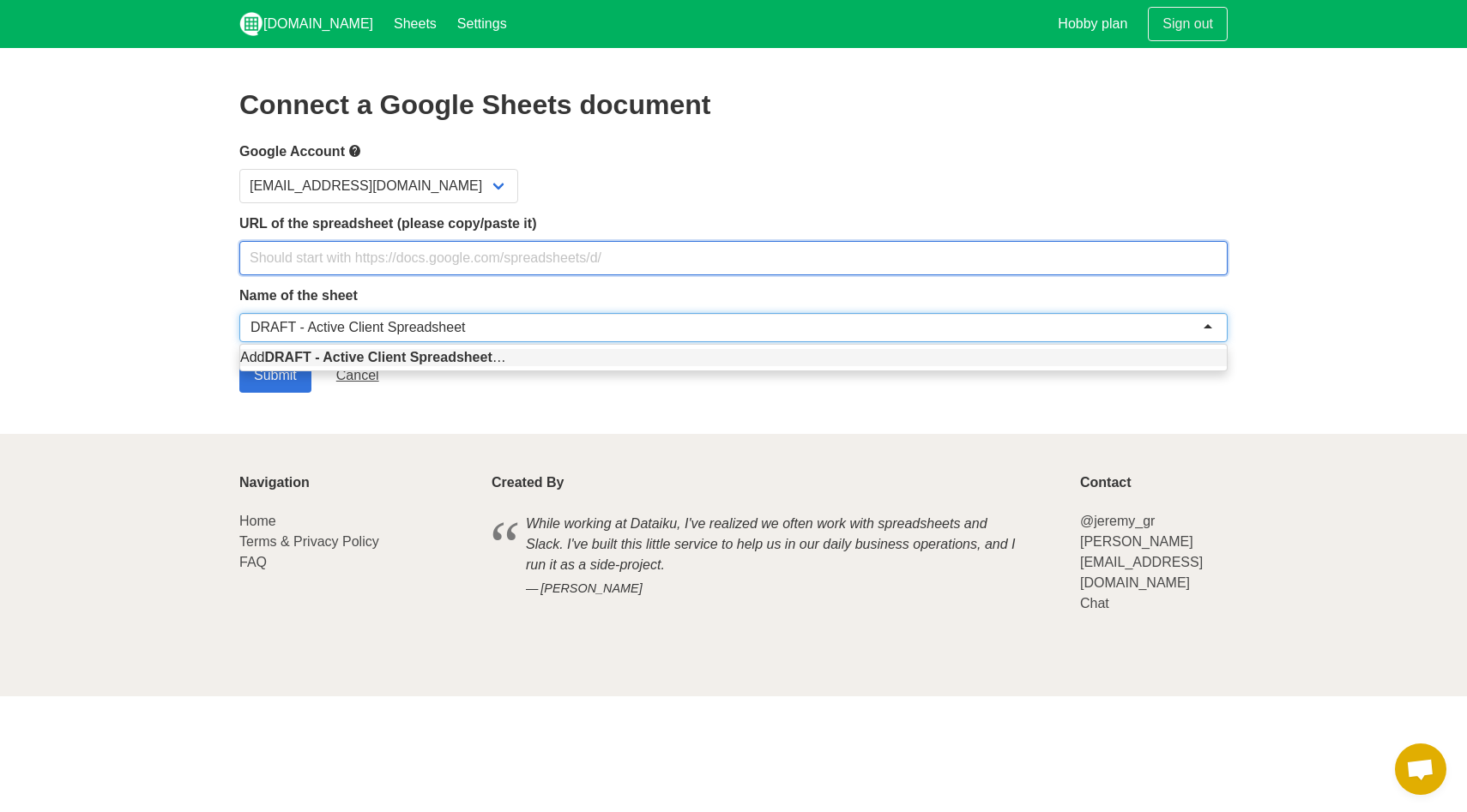 type 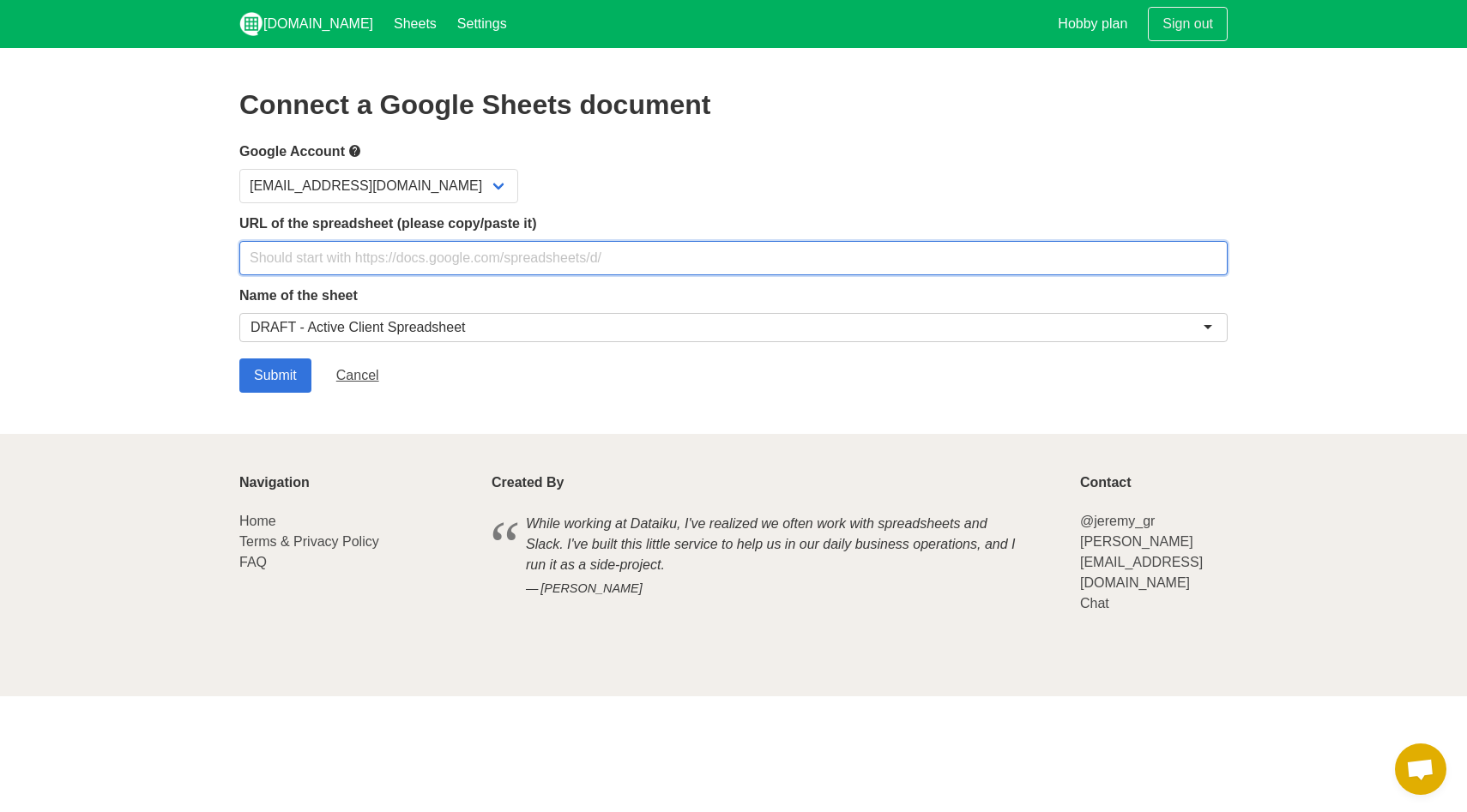click at bounding box center [734, 258] 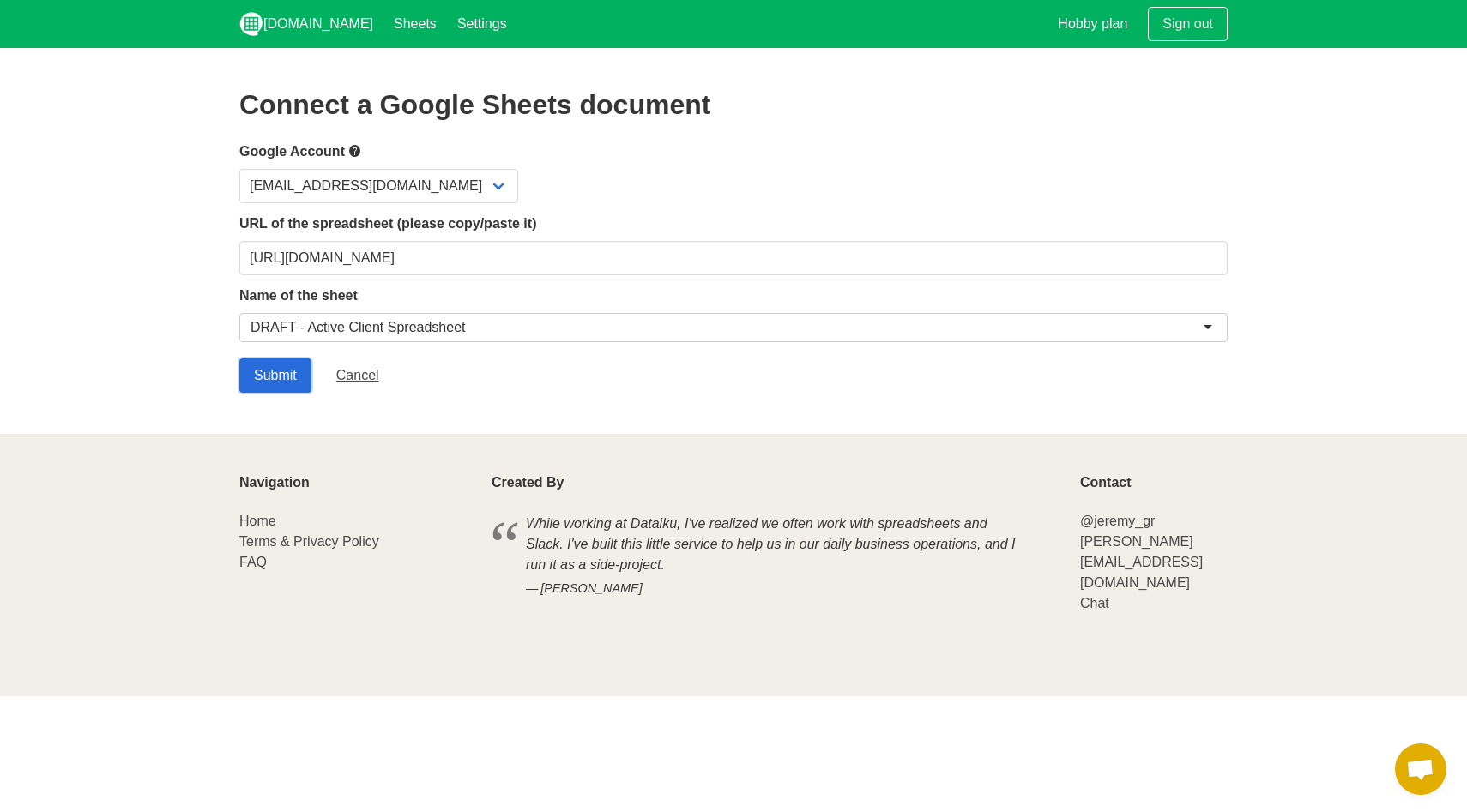 click on "Submit" at bounding box center (275, 376) 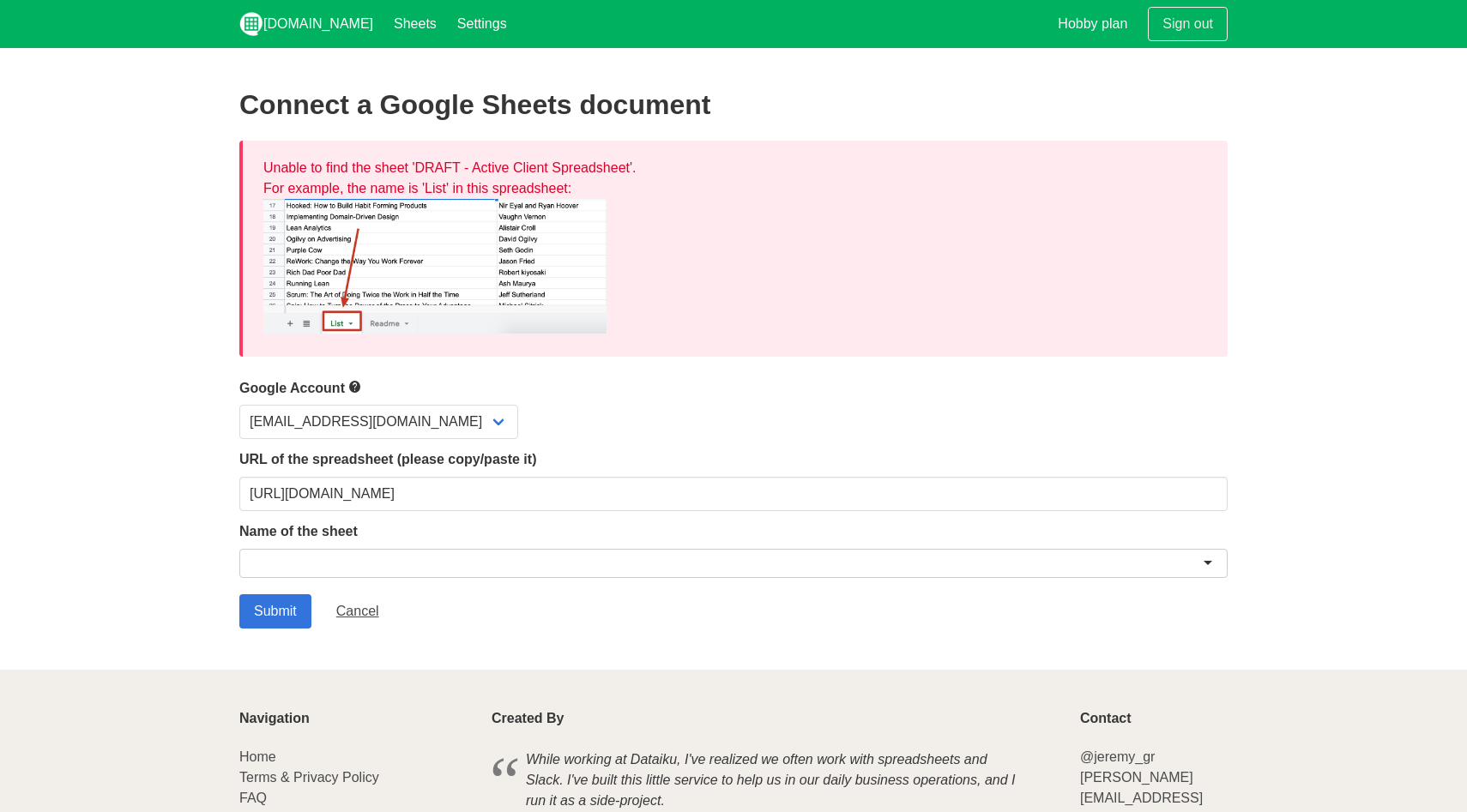 scroll, scrollTop: 0, scrollLeft: 0, axis: both 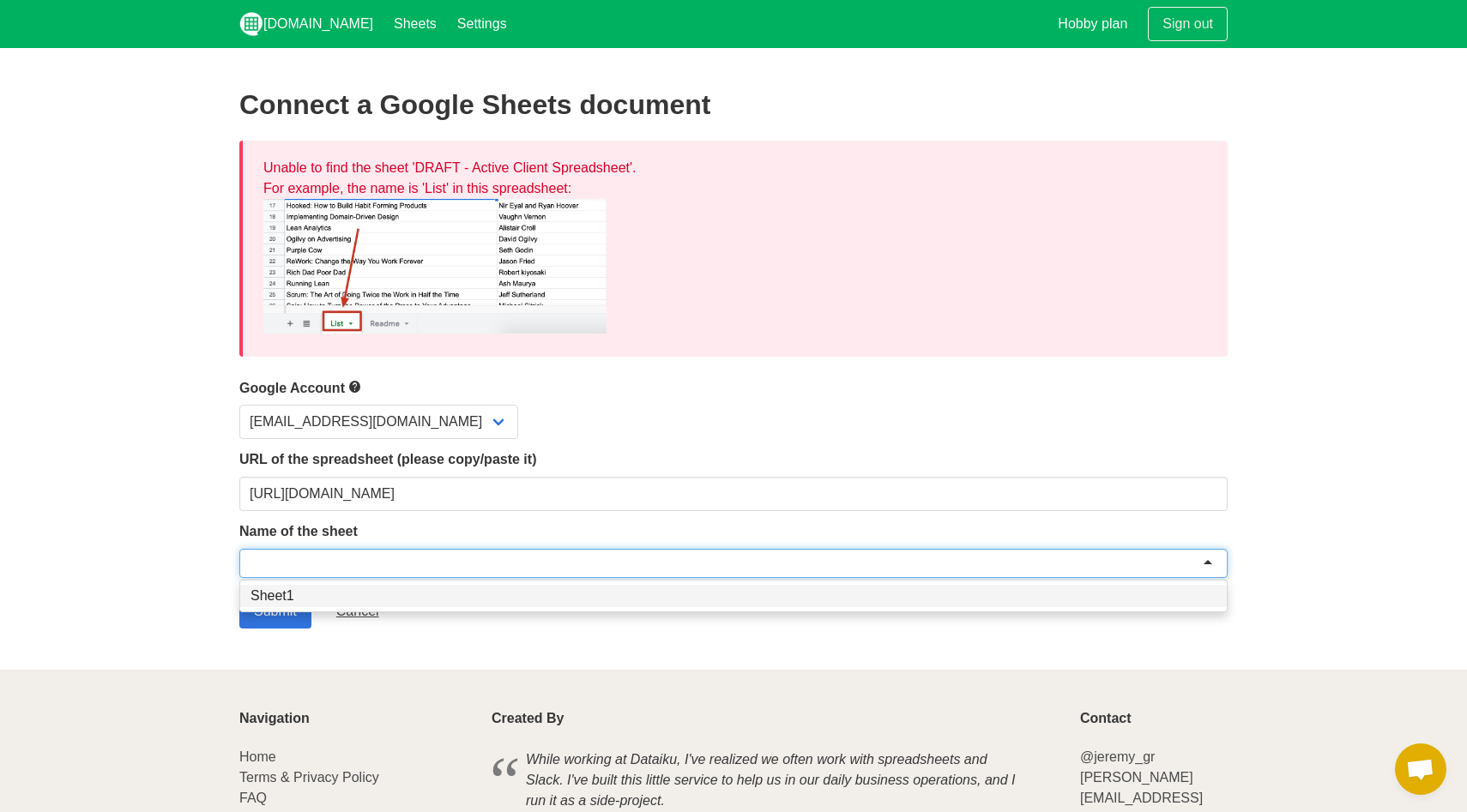 click at bounding box center [734, 563] 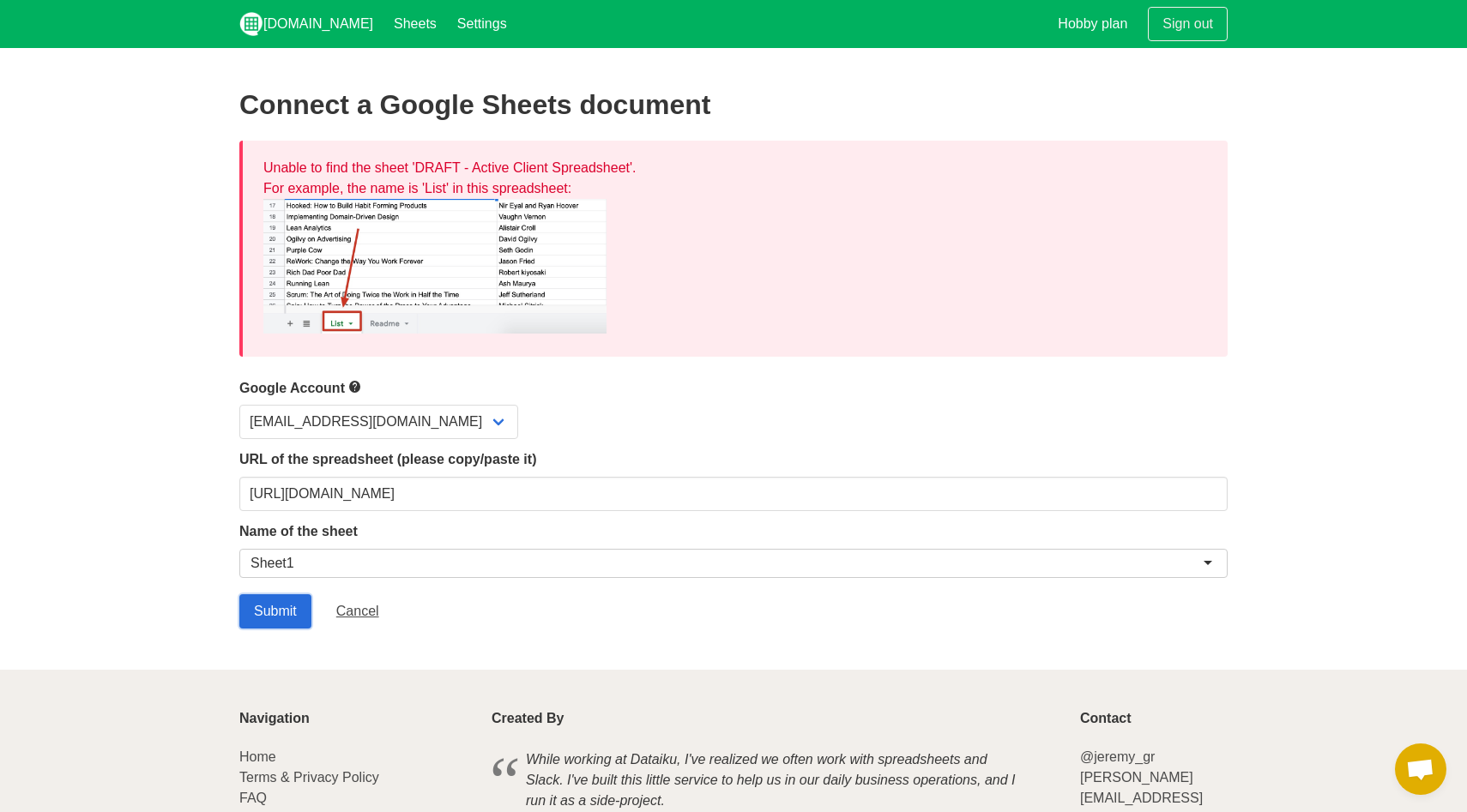 click on "Submit" at bounding box center [275, 611] 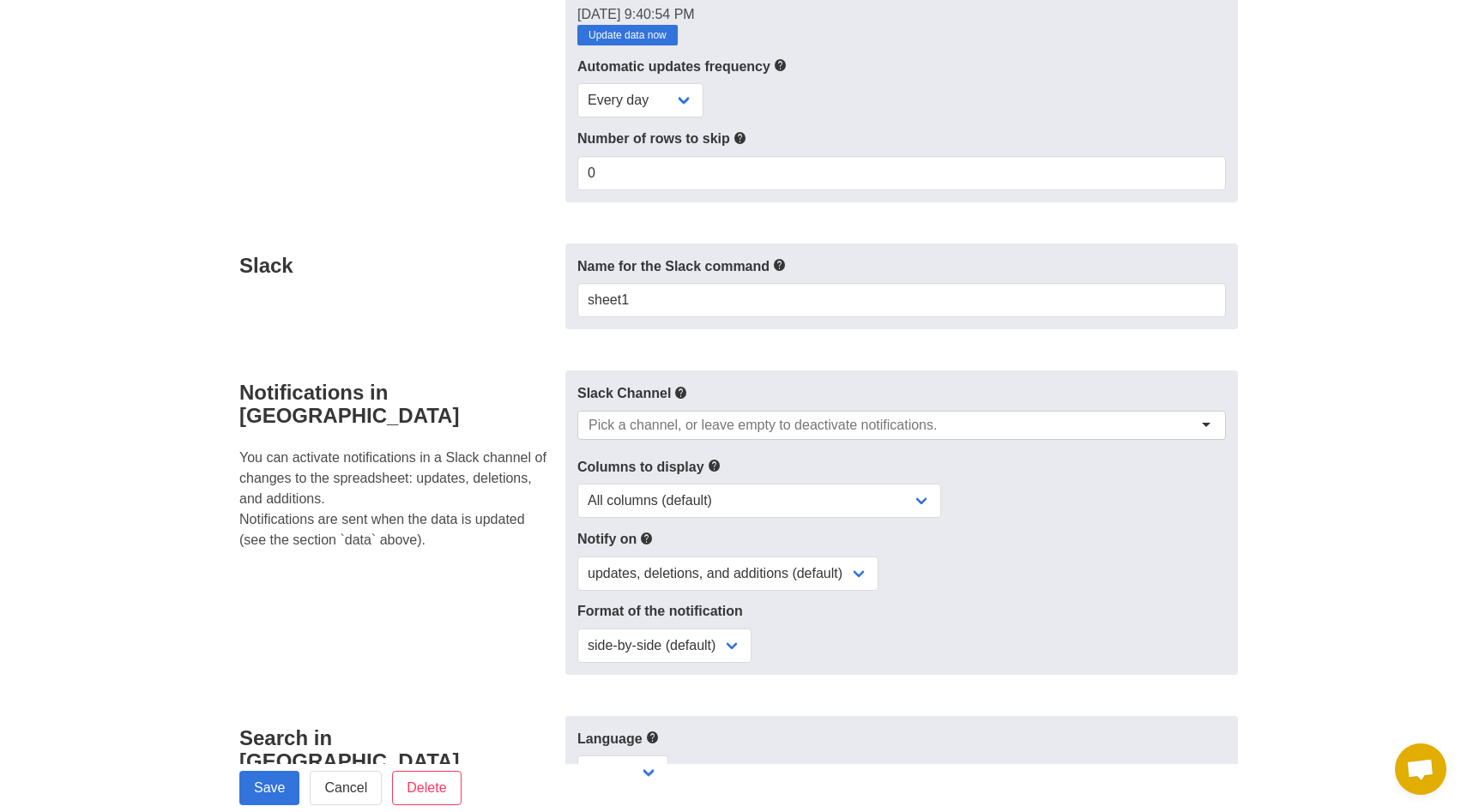 scroll, scrollTop: 250, scrollLeft: 0, axis: vertical 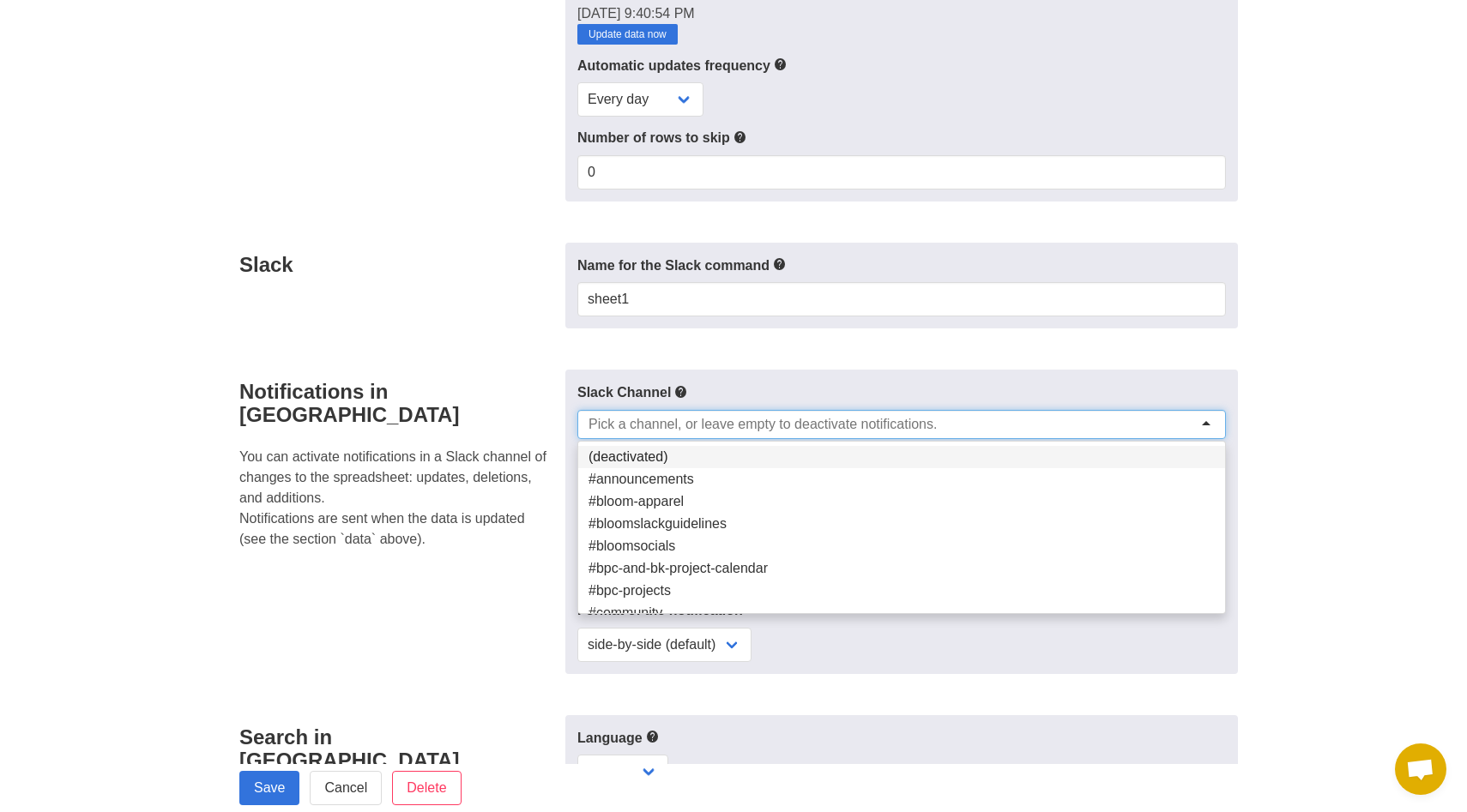 click at bounding box center (769, 424) 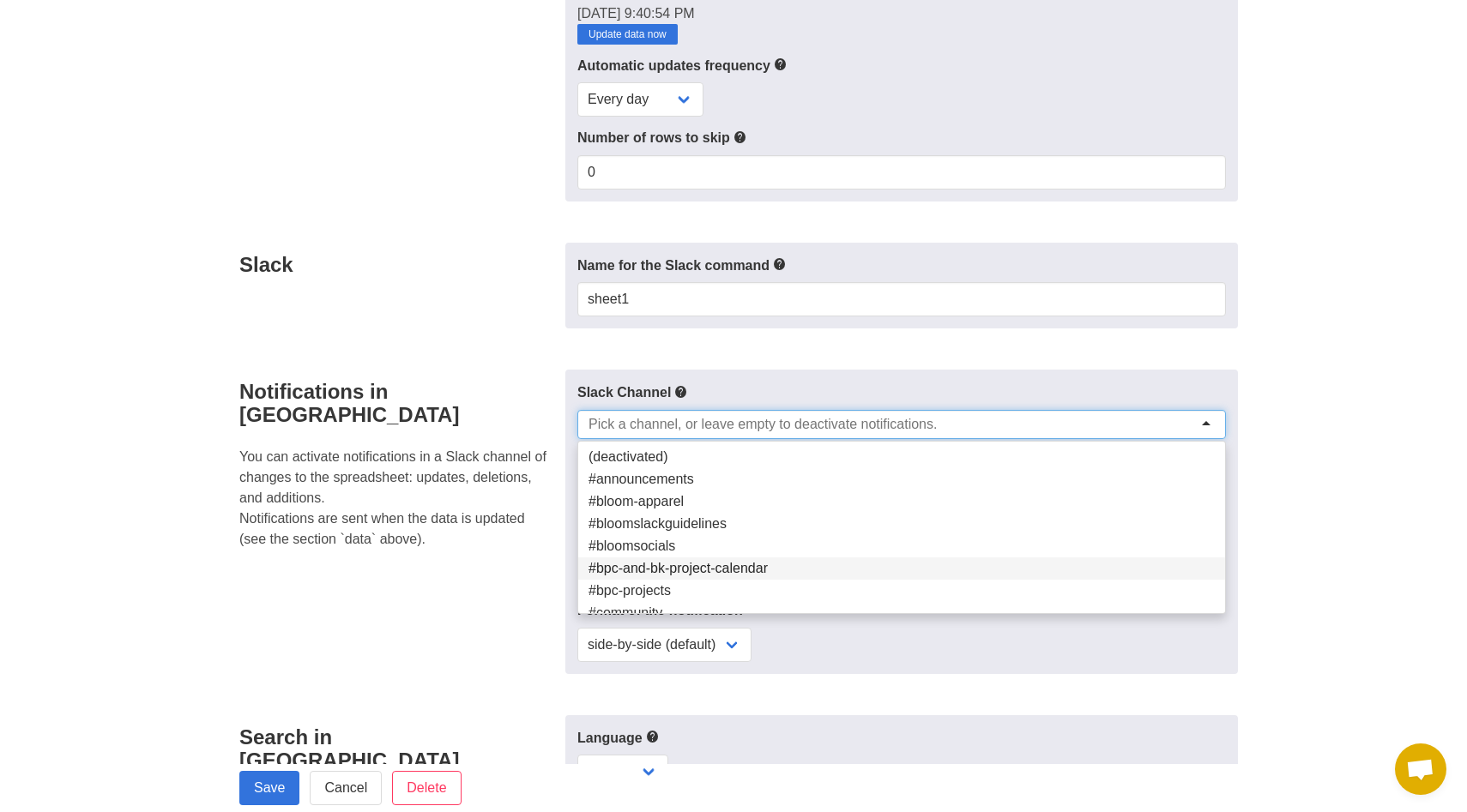 scroll, scrollTop: 194, scrollLeft: 0, axis: vertical 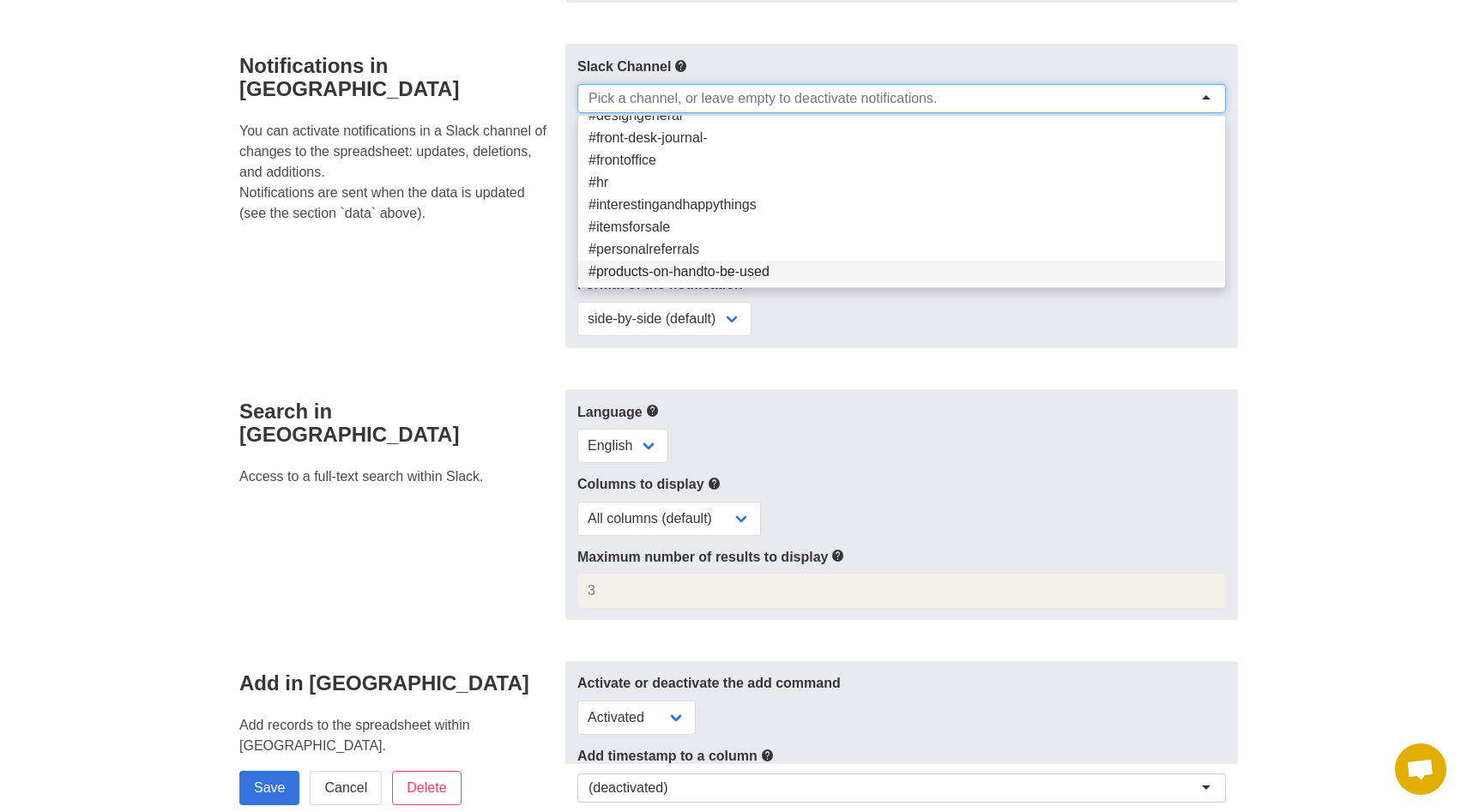 click on "Notifications in Slack
You can activate notifications in a Slack channel of changes to the spreadsheet: updates, deletions, and additions.  Notifications are sent when the data is updated (see the section `data` above)." at bounding box center [397, 195] 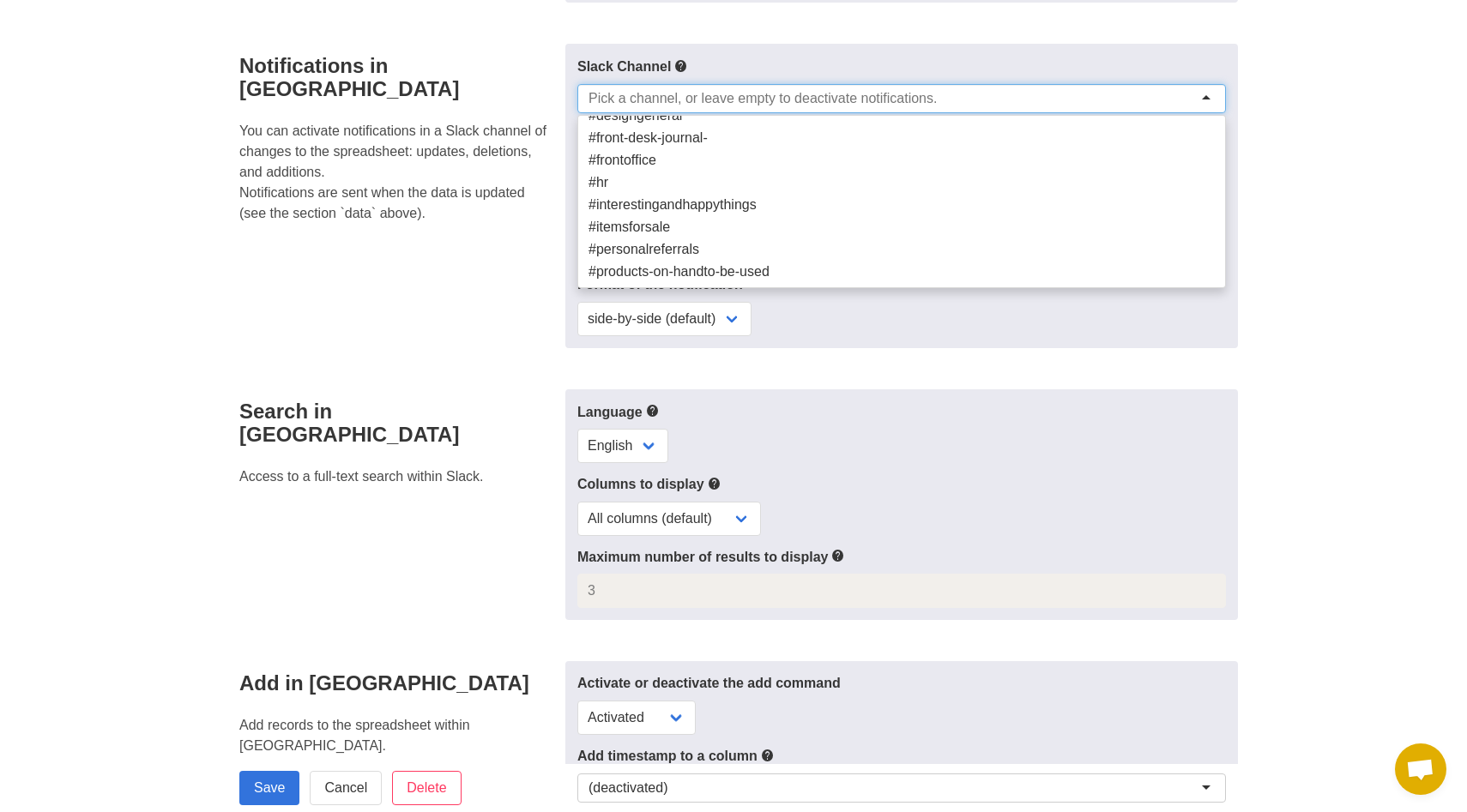 scroll, scrollTop: 4, scrollLeft: 0, axis: vertical 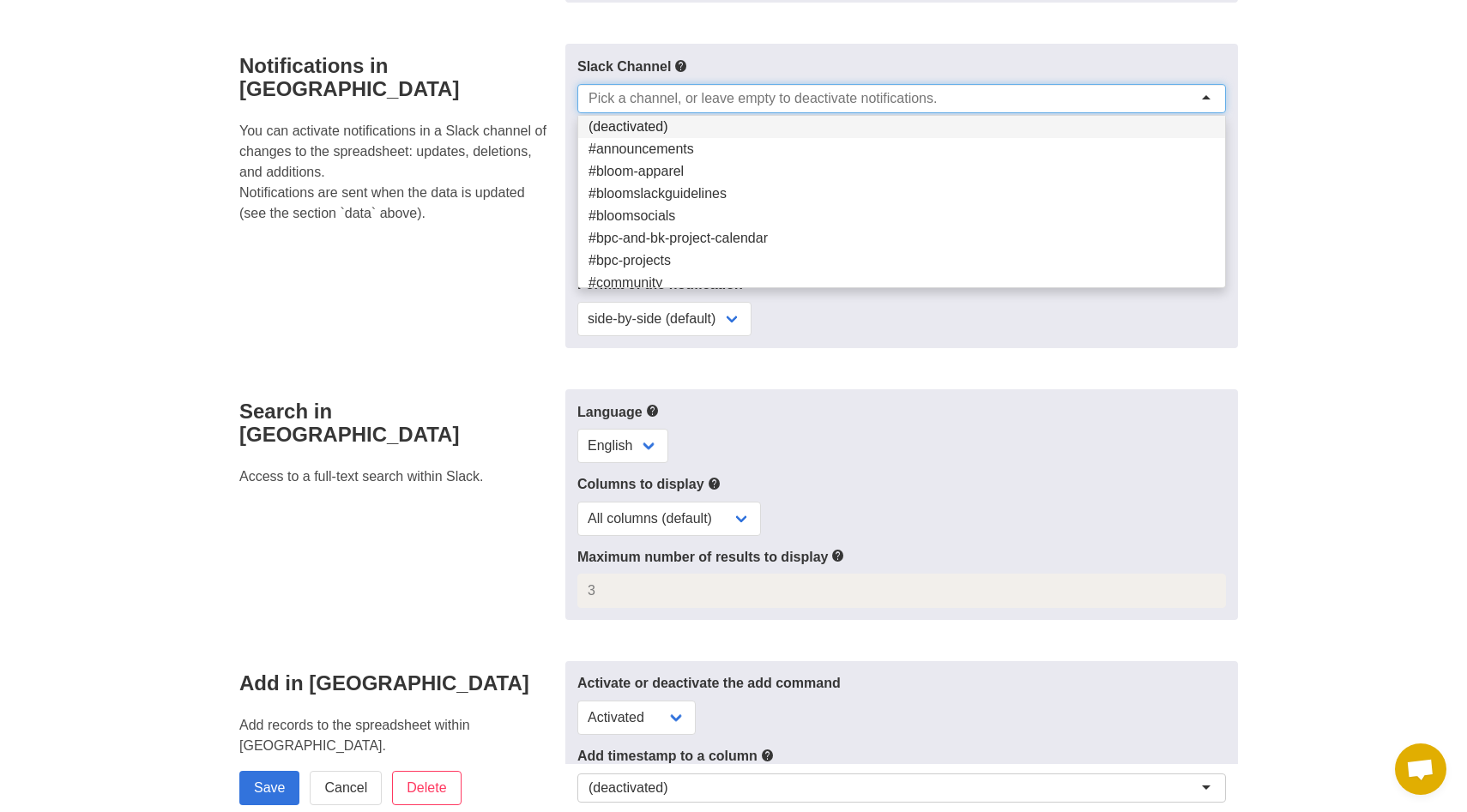 click at bounding box center (769, 99) 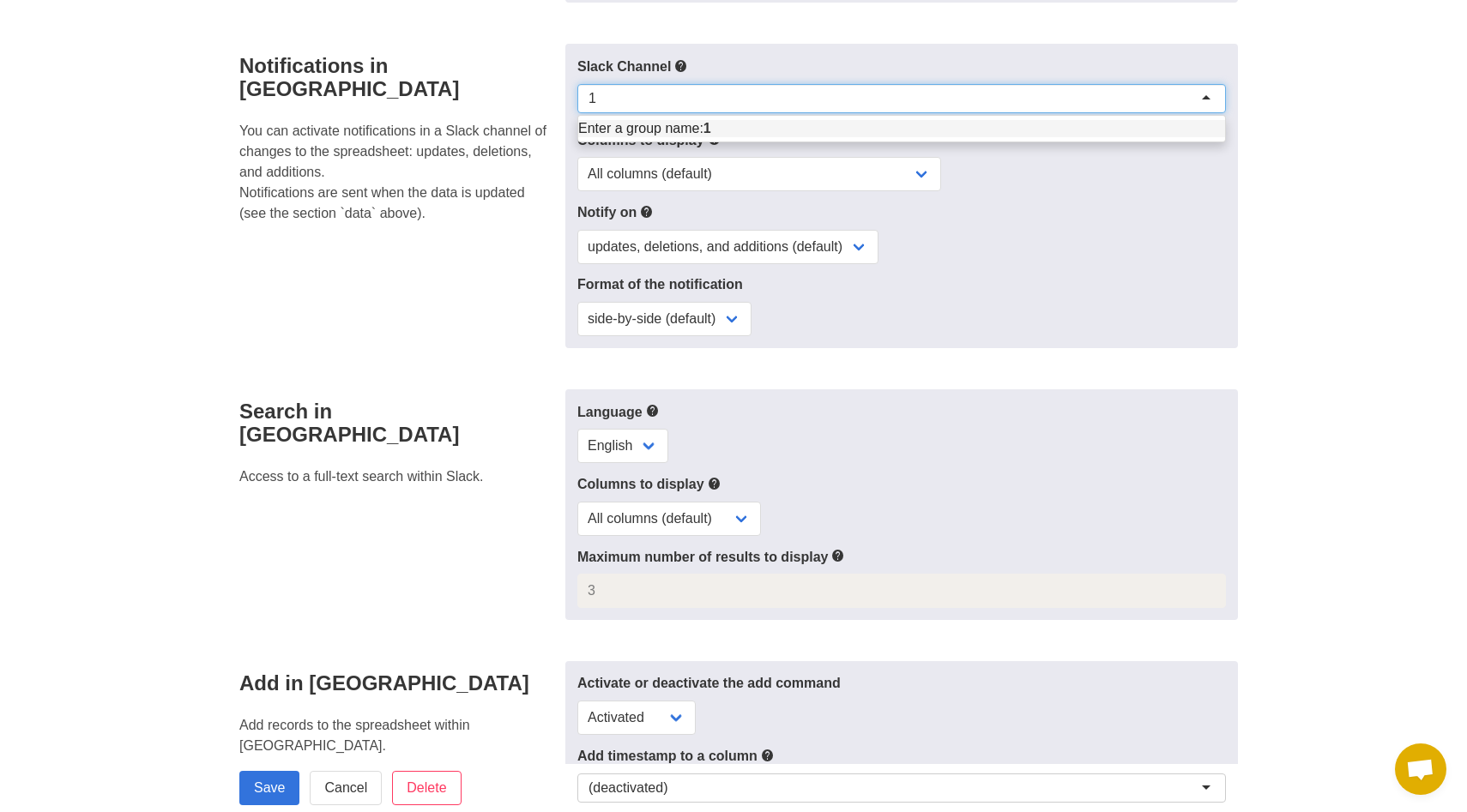 scroll, scrollTop: 0, scrollLeft: 0, axis: both 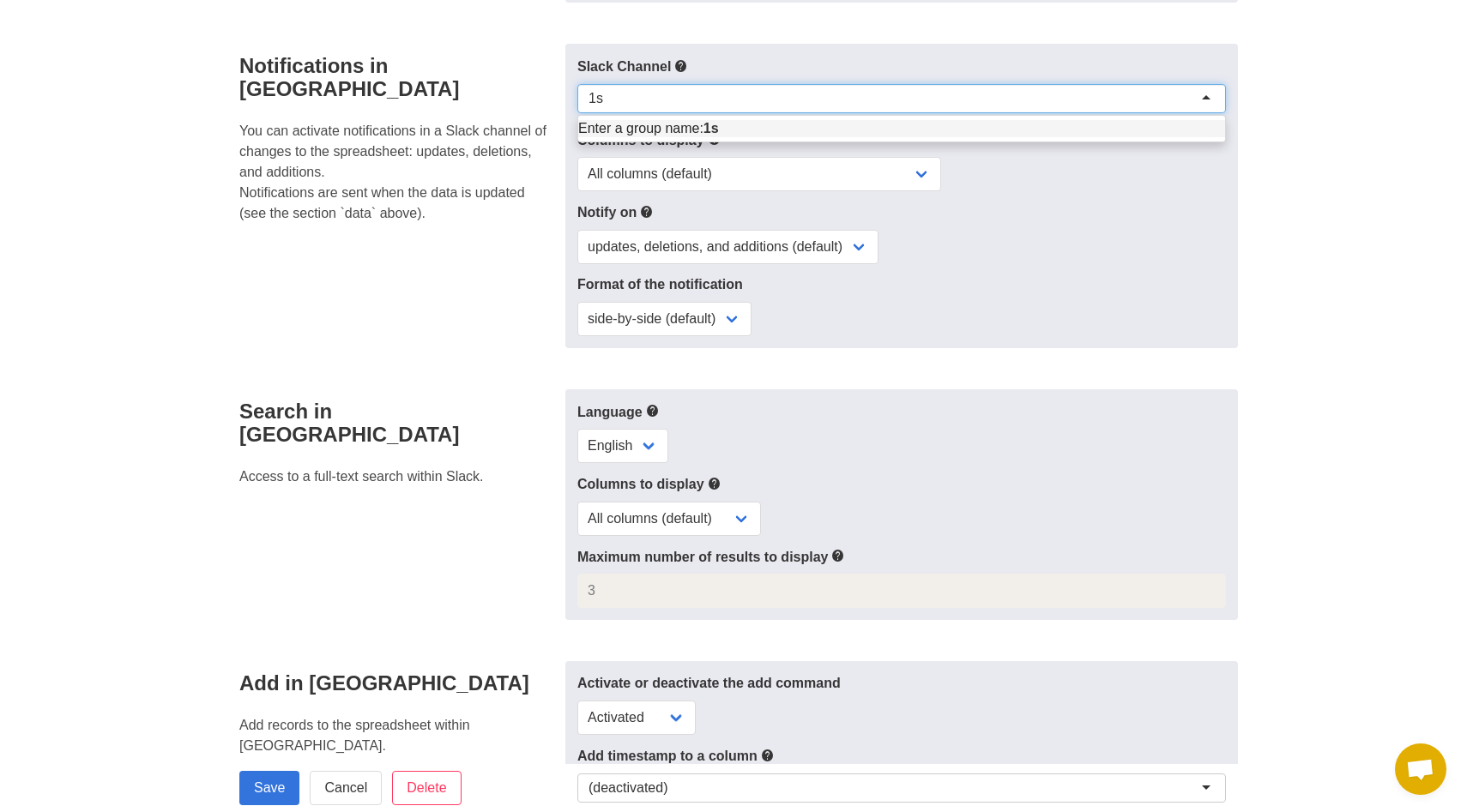 type on "1" 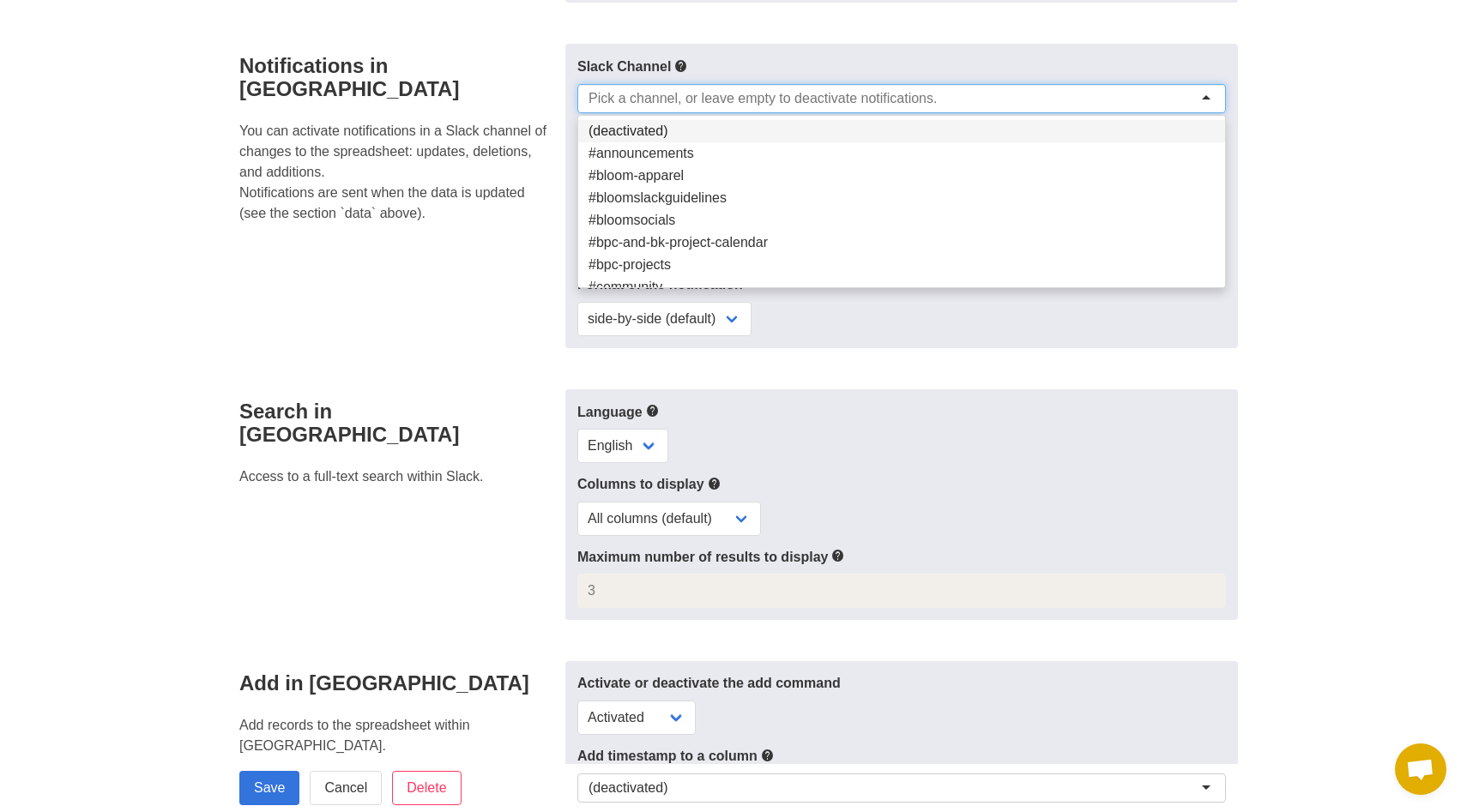 type on "@" 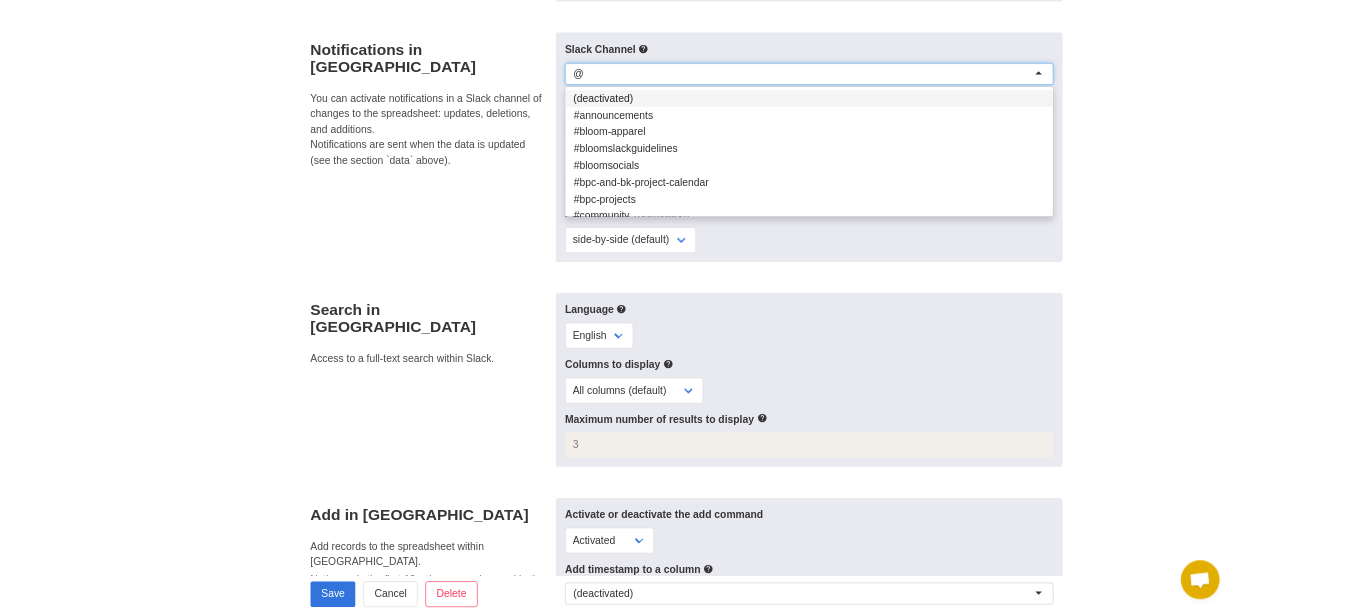 scroll, scrollTop: 0, scrollLeft: 0, axis: both 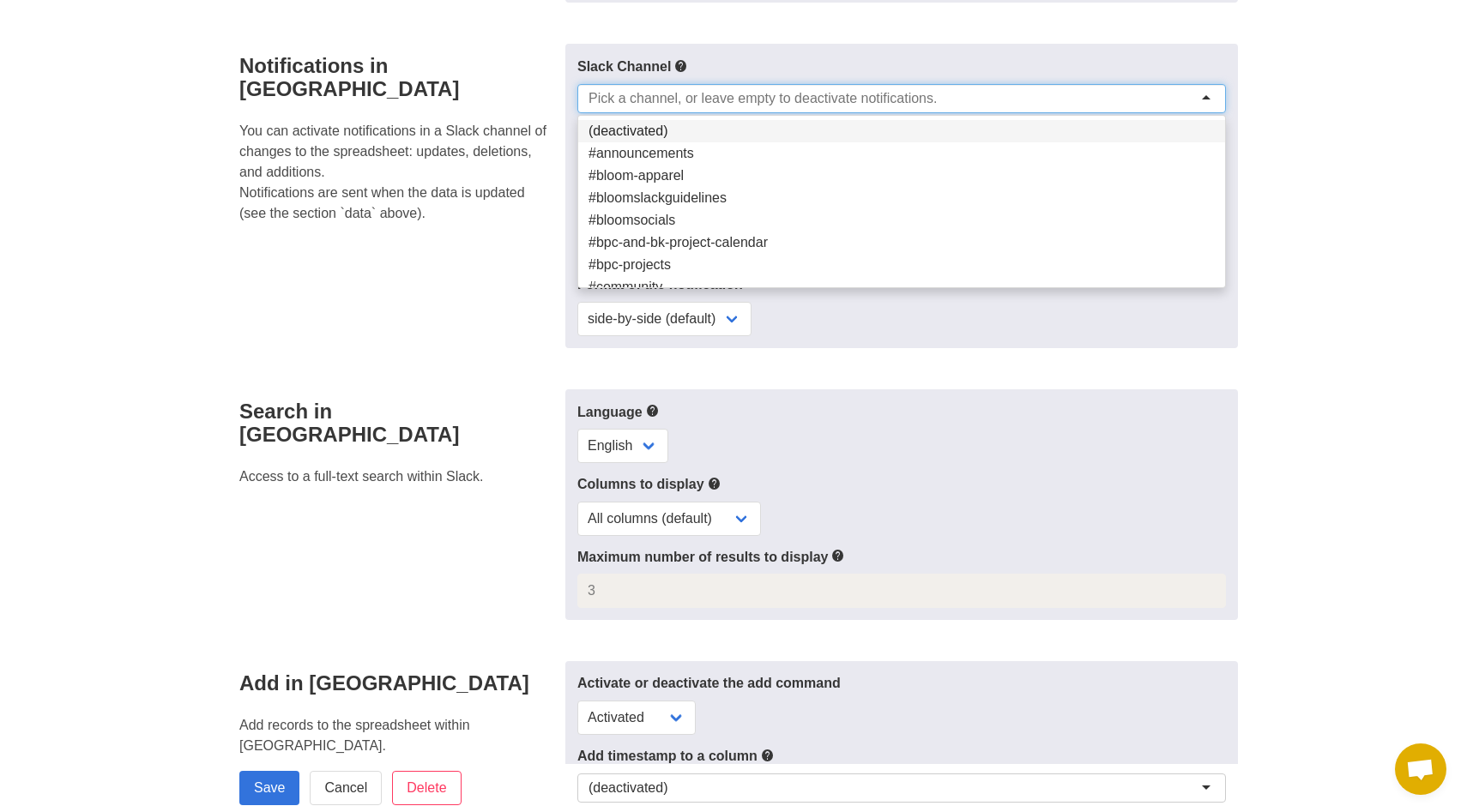 type on "$" 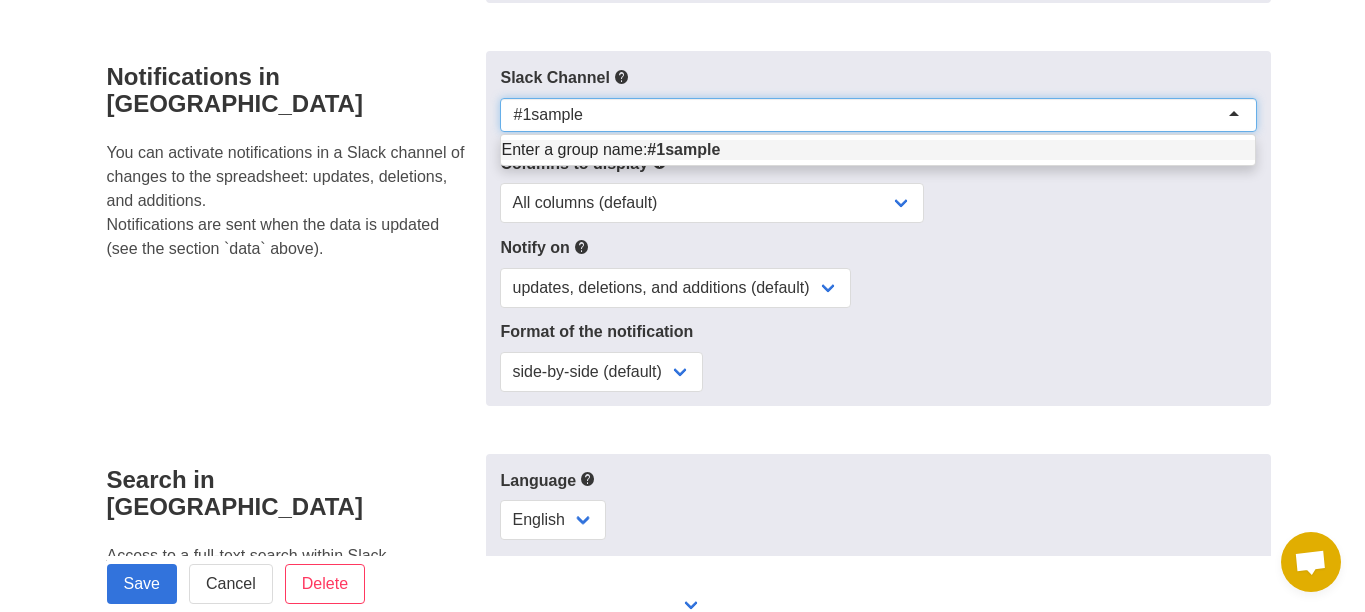 type on "#1sample" 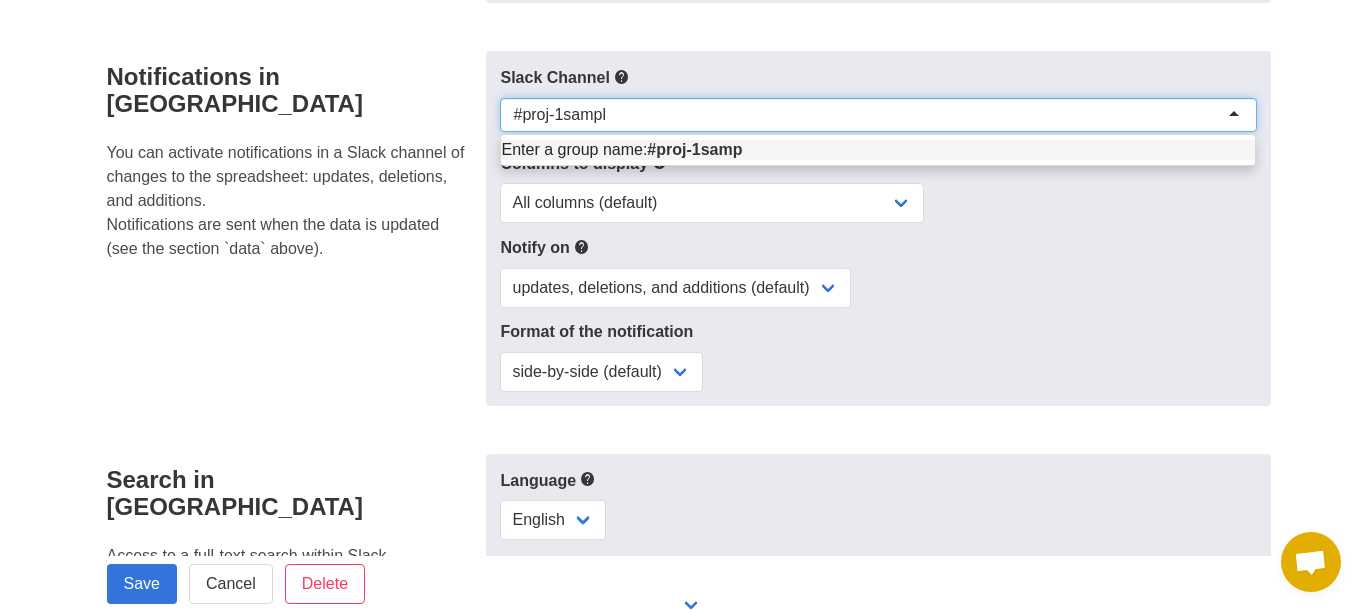 type on "#proj-1sample" 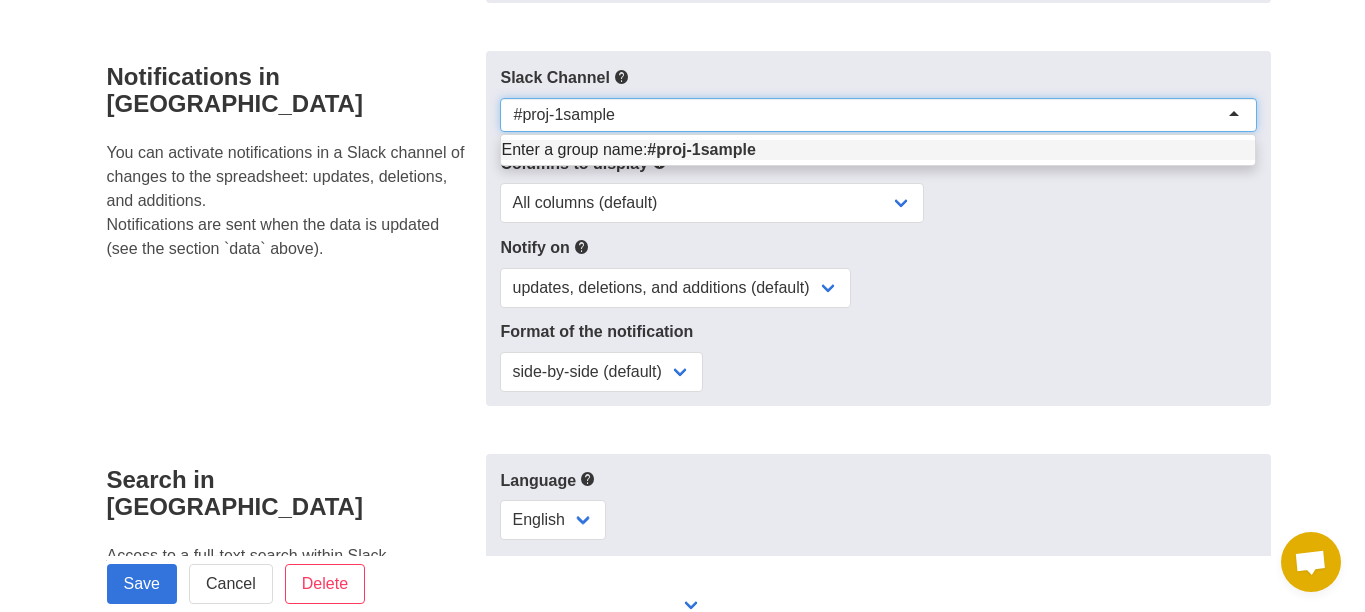 type 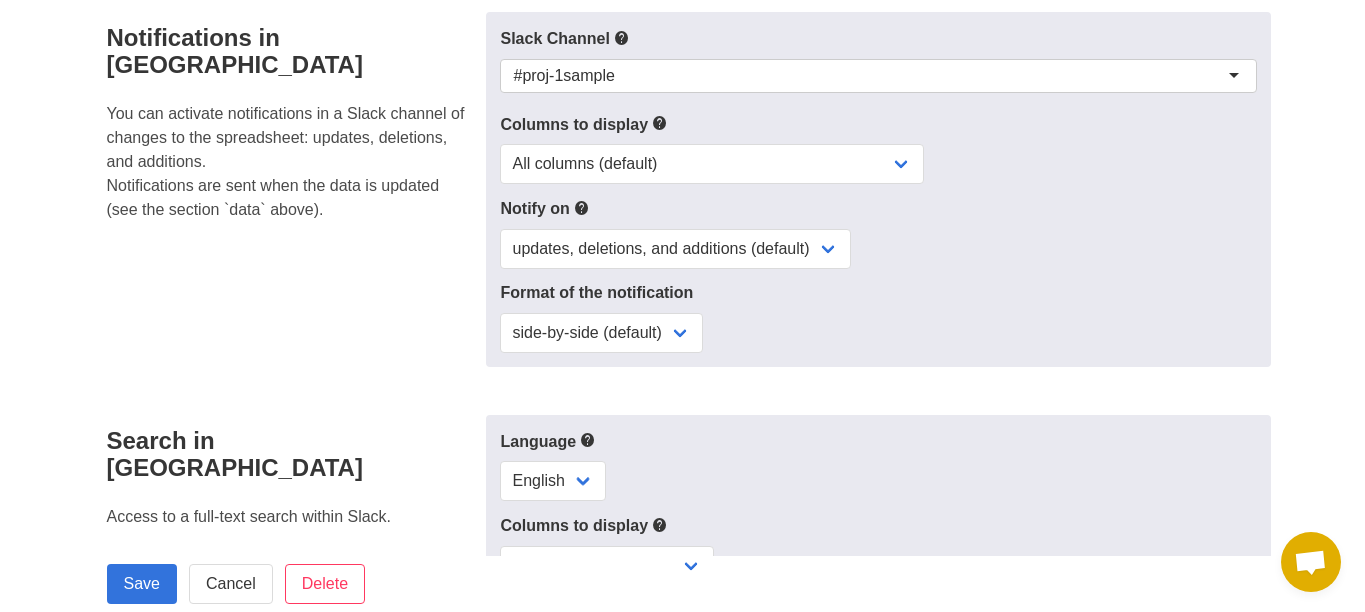 scroll, scrollTop: 713, scrollLeft: 0, axis: vertical 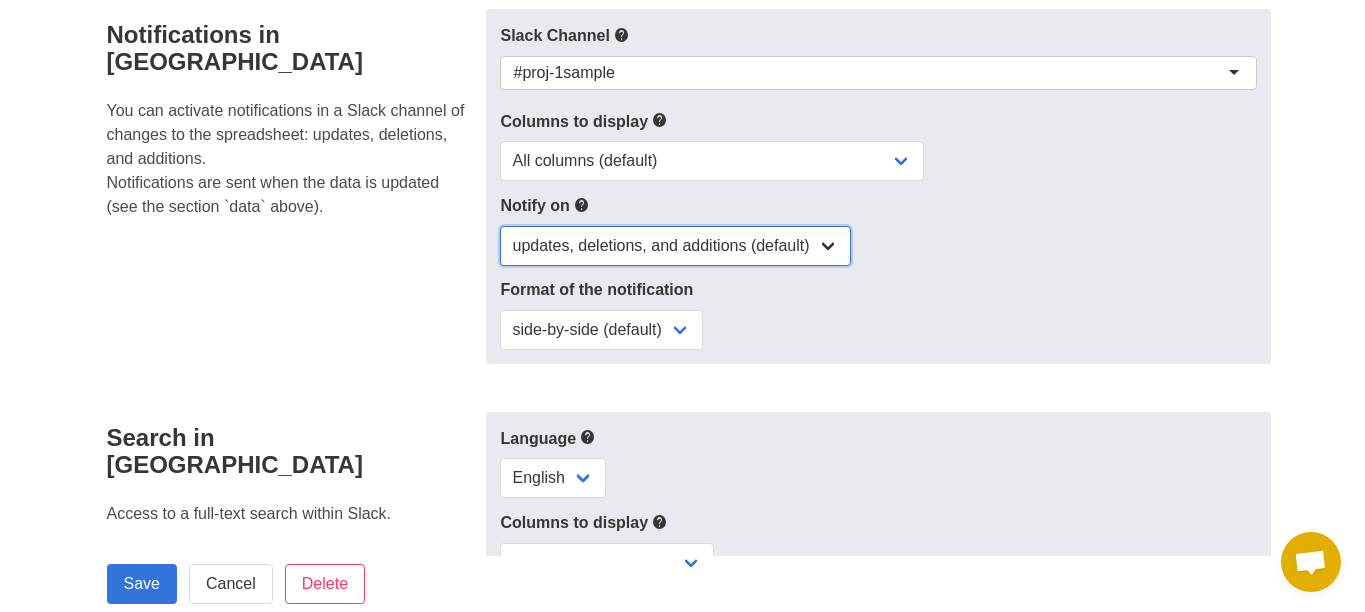 click on "updates, deletions, and additions (default)
updates only
updates and additions only" at bounding box center (675, 246) 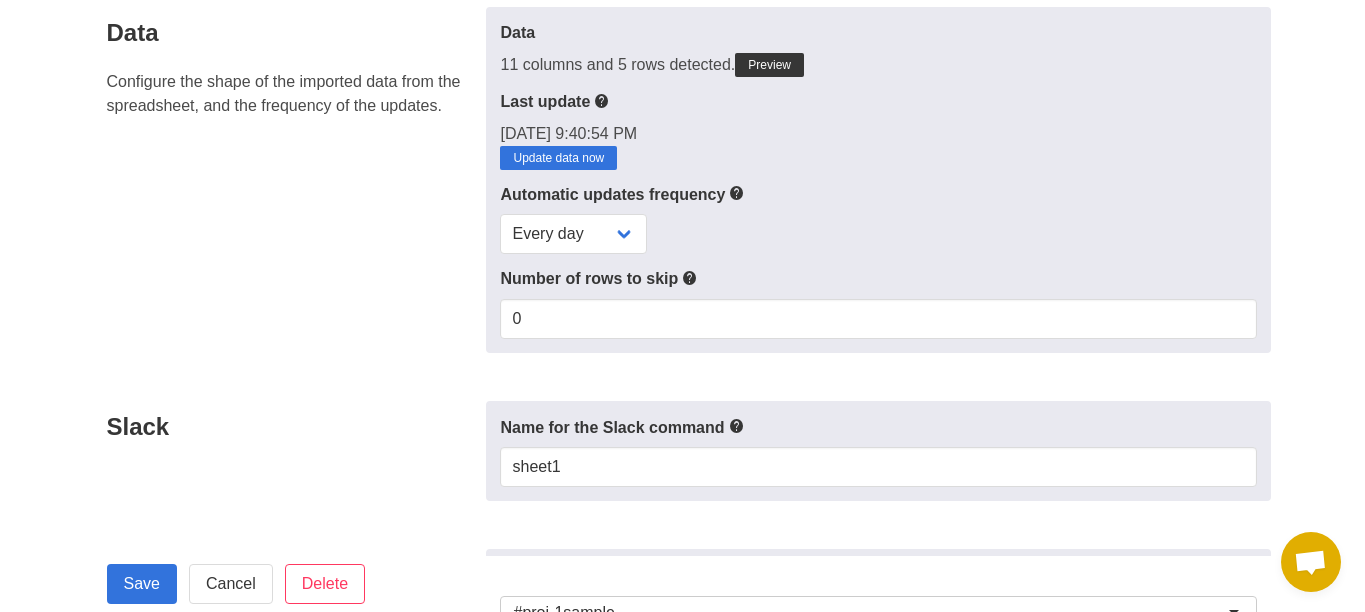 scroll, scrollTop: 179, scrollLeft: 0, axis: vertical 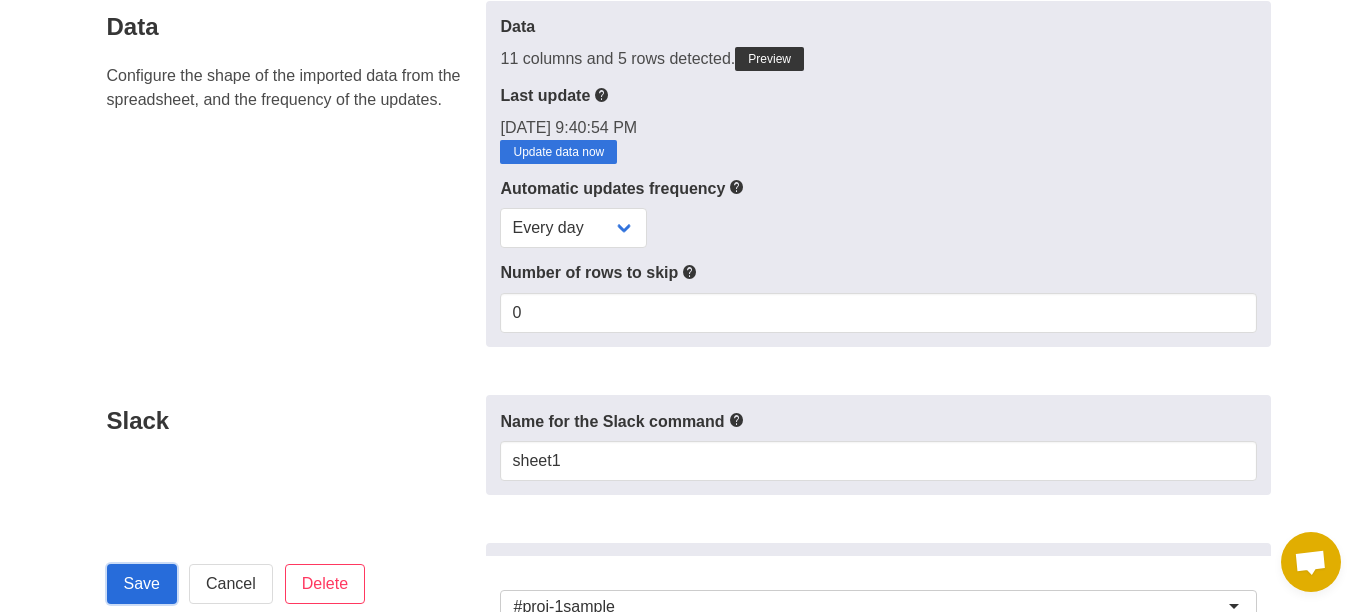 click on "Save" at bounding box center [142, 584] 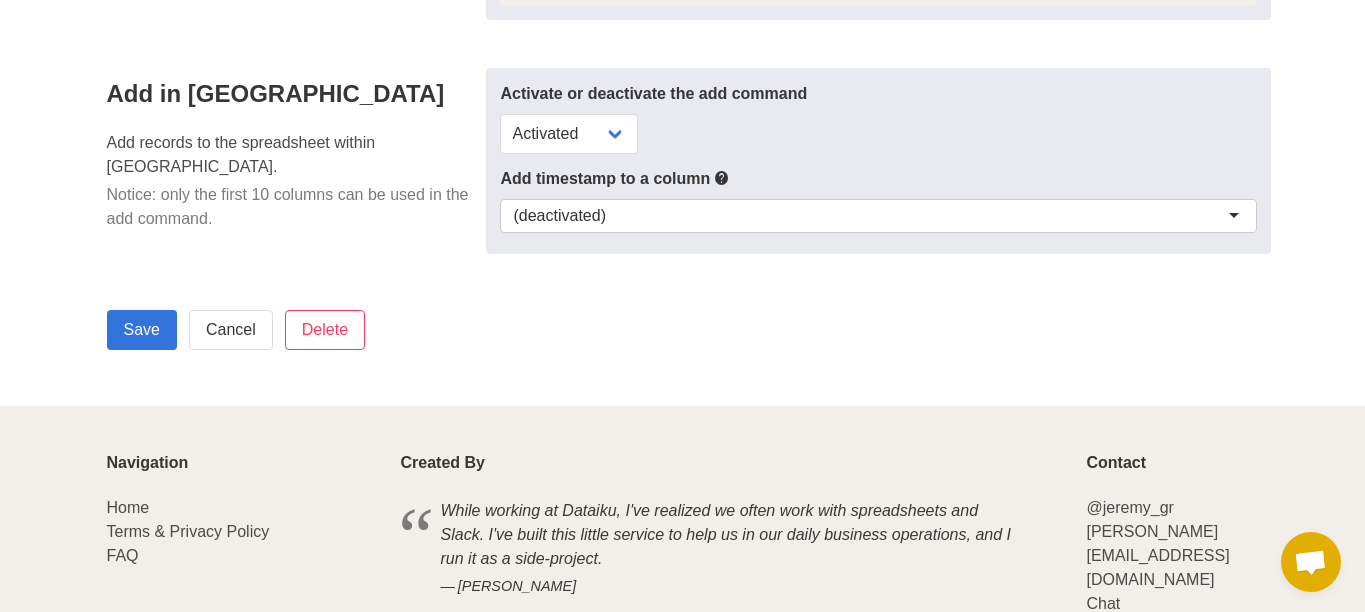 scroll, scrollTop: 1451, scrollLeft: 0, axis: vertical 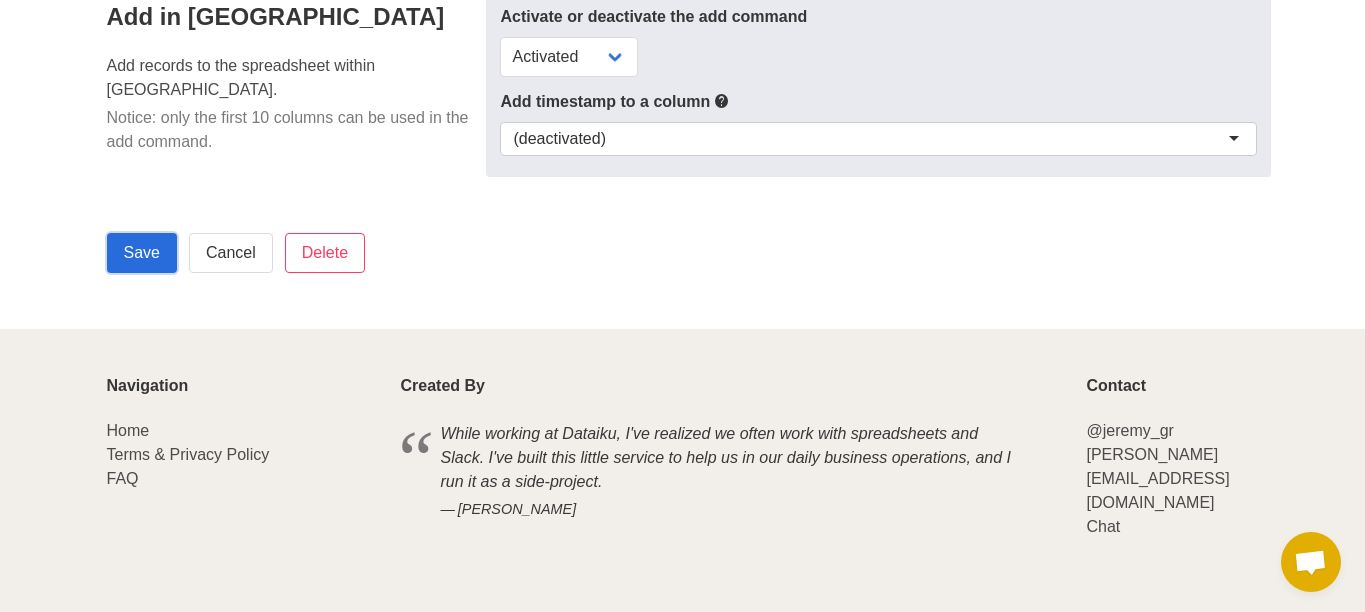 click on "Save" at bounding box center (142, 253) 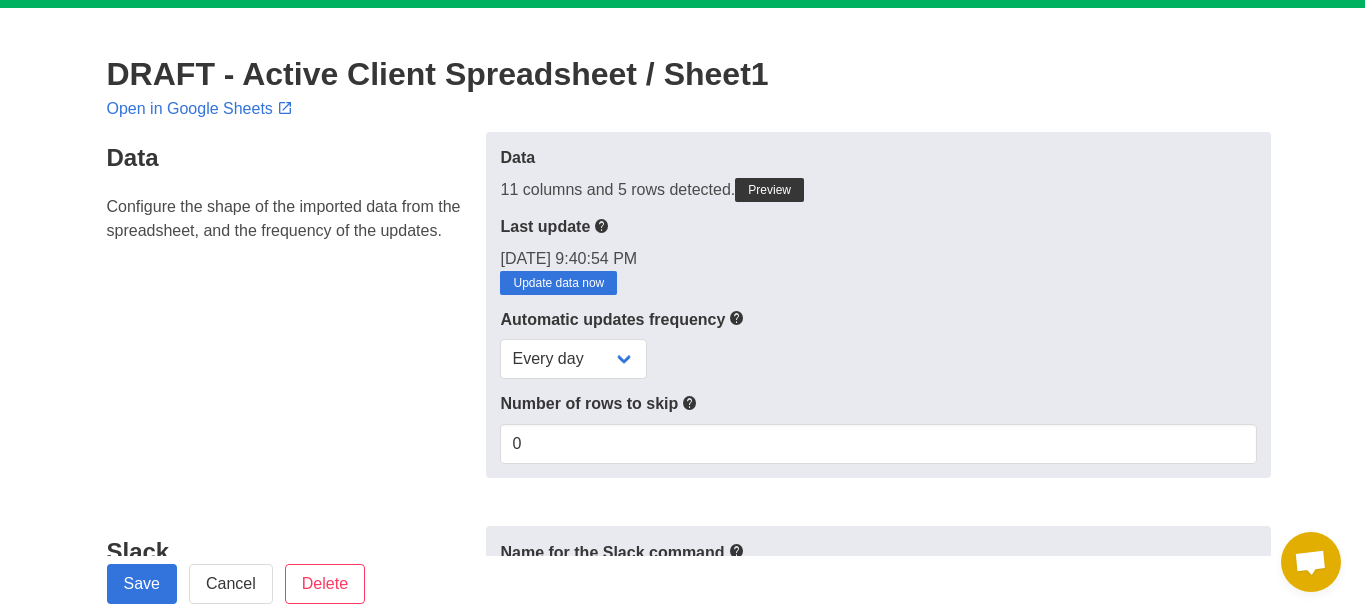 scroll, scrollTop: 50, scrollLeft: 0, axis: vertical 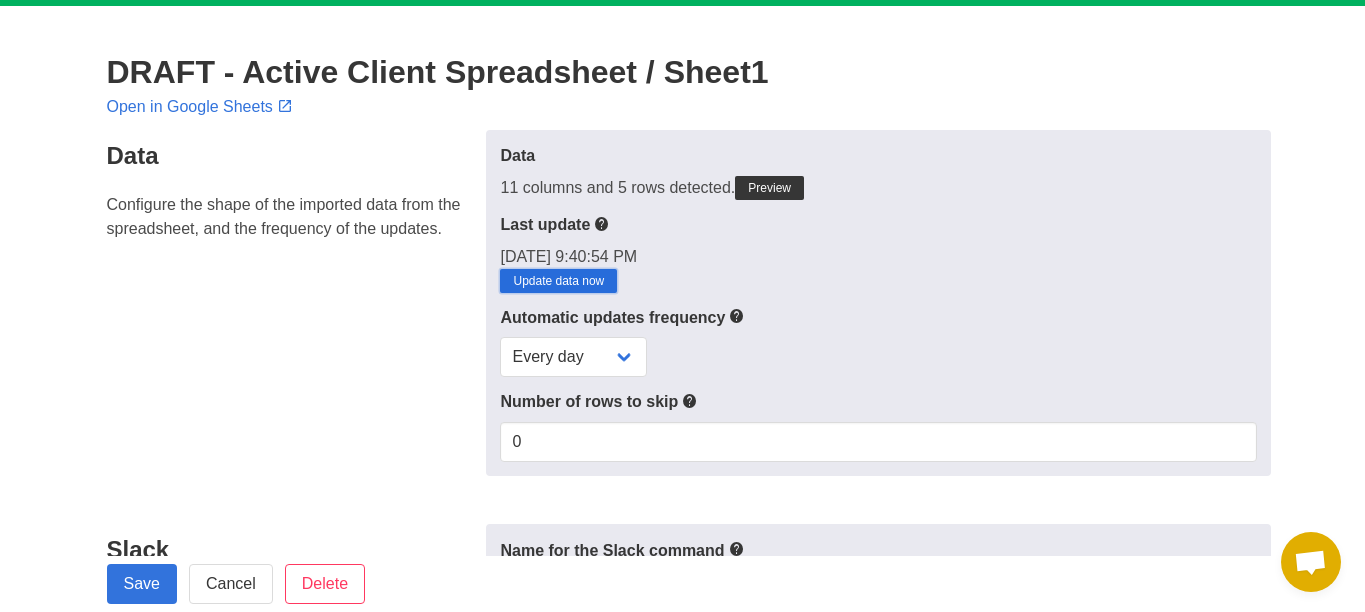 click on "Update data now" at bounding box center (558, 281) 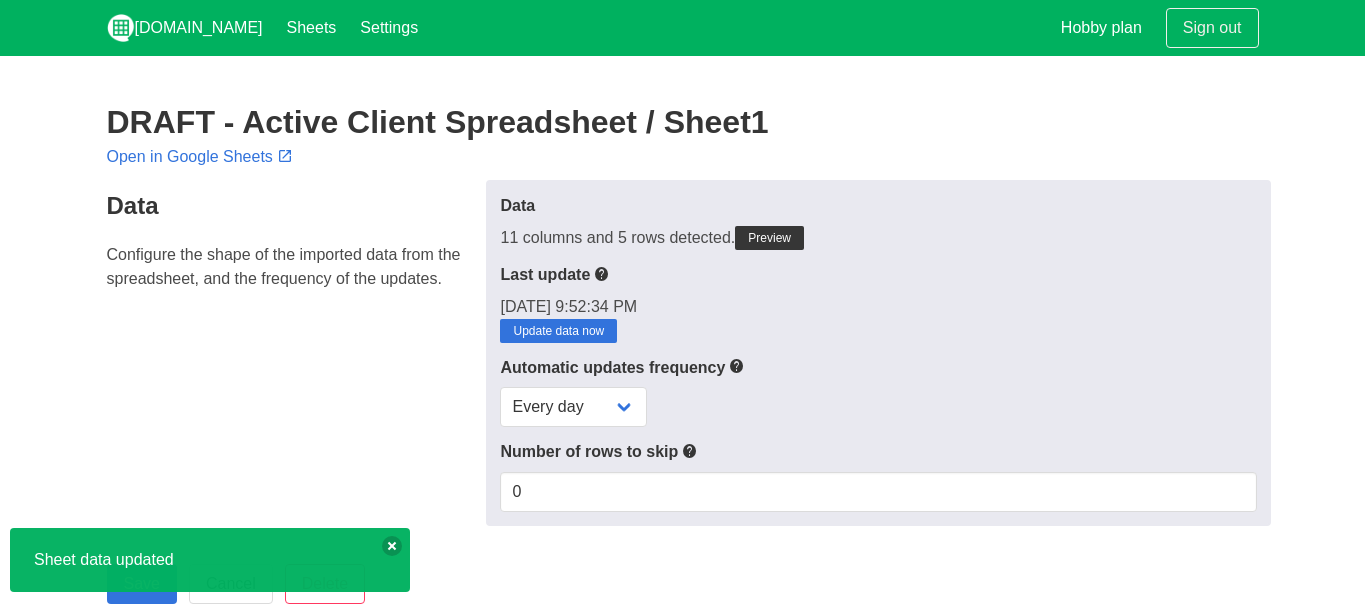 scroll, scrollTop: 0, scrollLeft: 0, axis: both 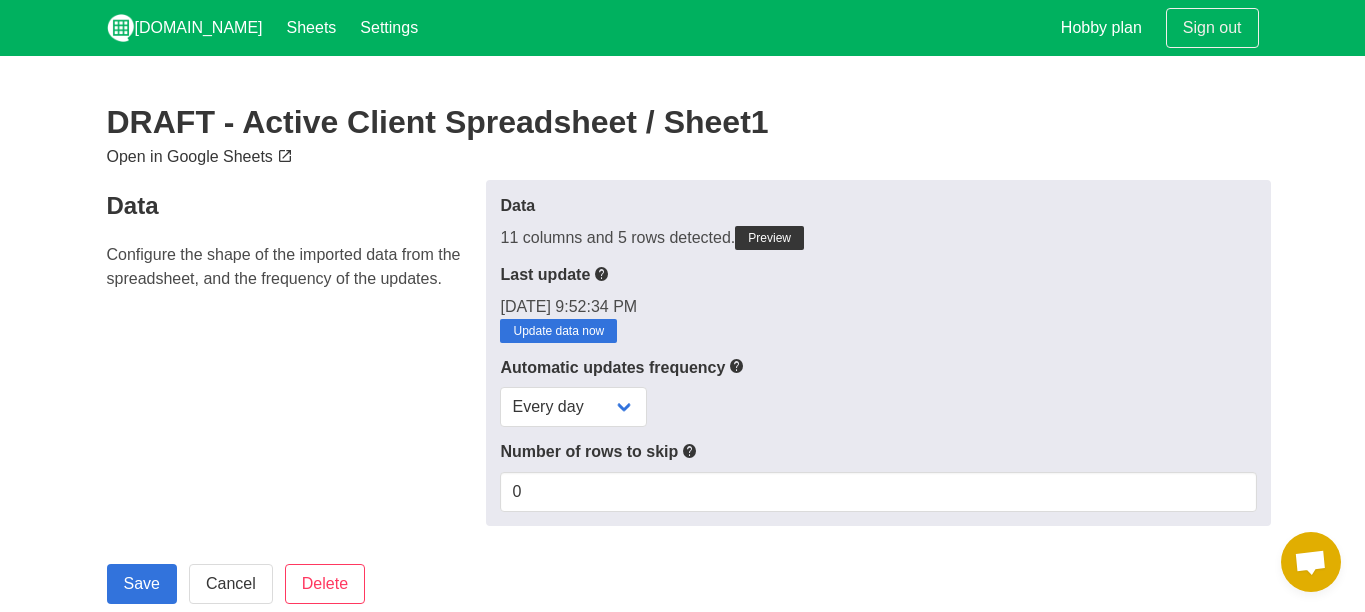 click on "Open in Google Sheets" at bounding box center (202, 156) 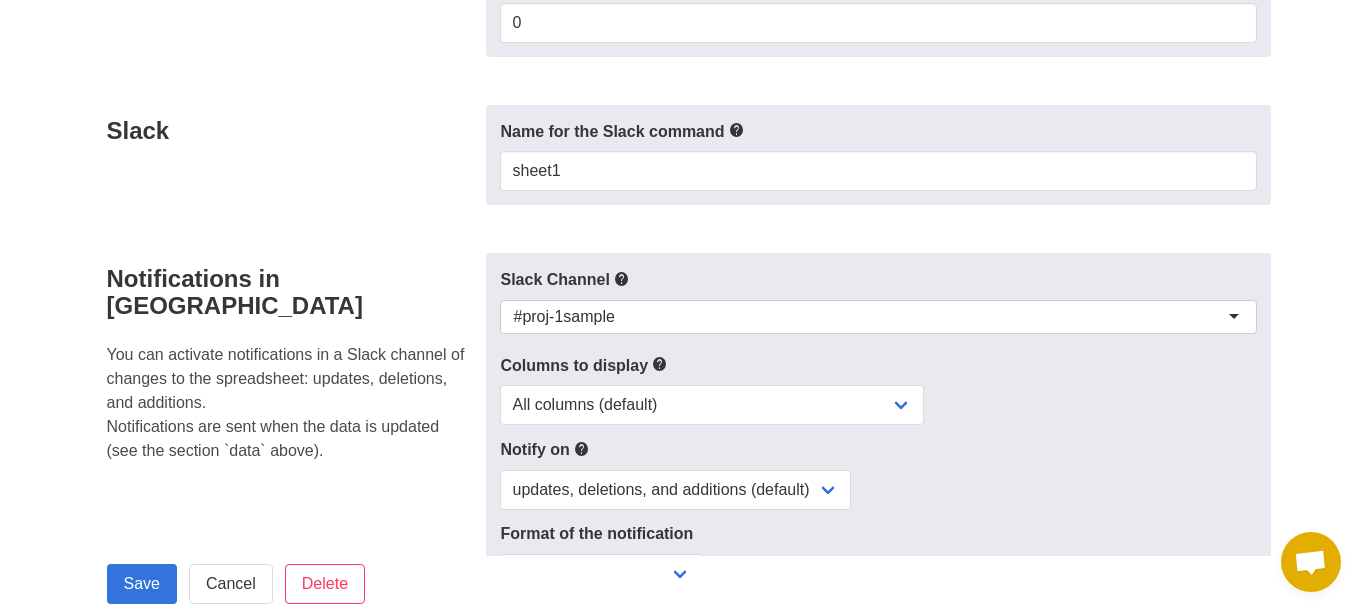 scroll, scrollTop: 503, scrollLeft: 0, axis: vertical 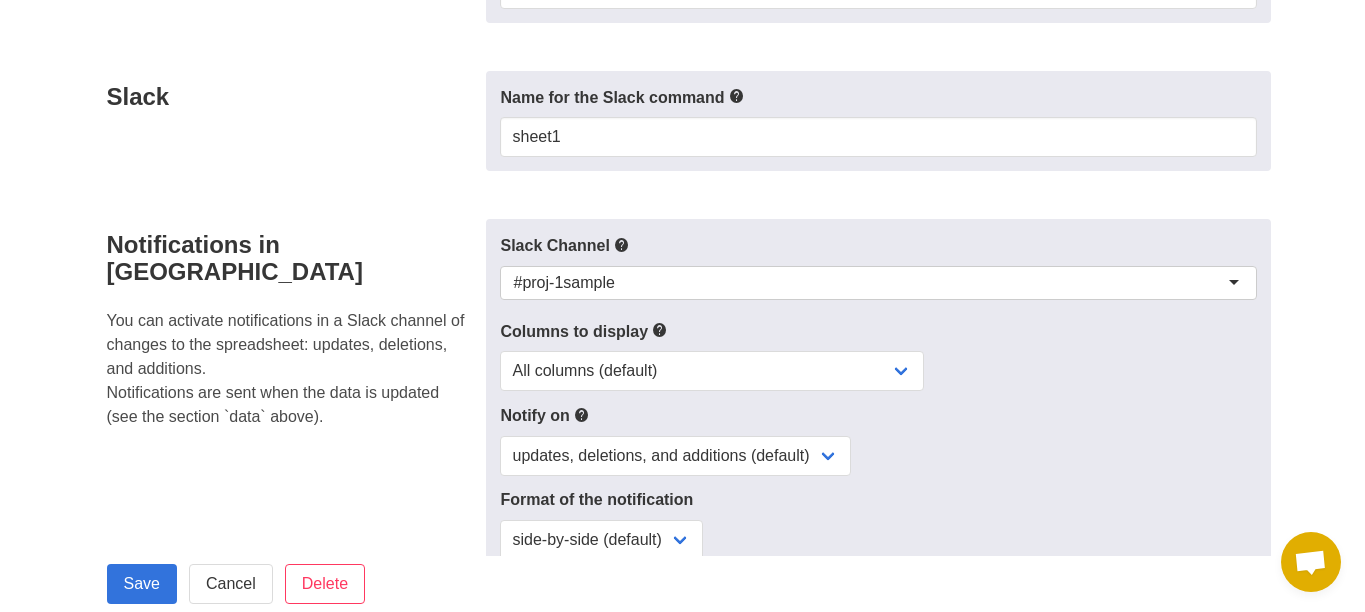 click on "#proj-1sample" at bounding box center (878, 283) 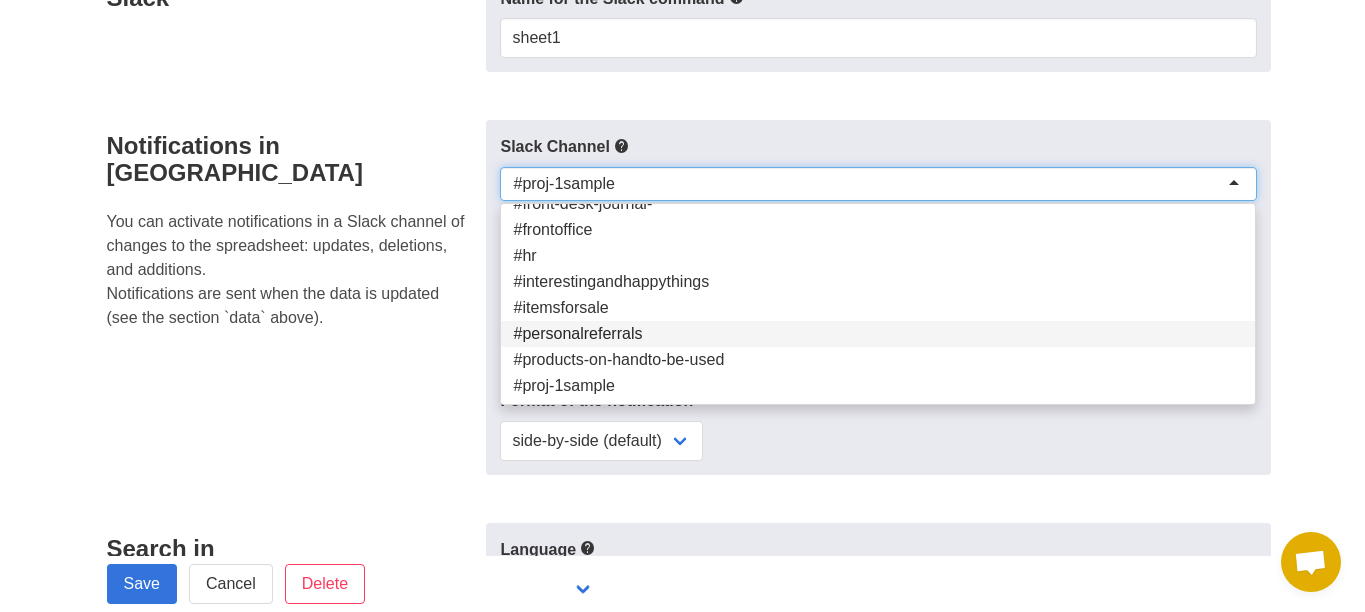 scroll, scrollTop: 613, scrollLeft: 0, axis: vertical 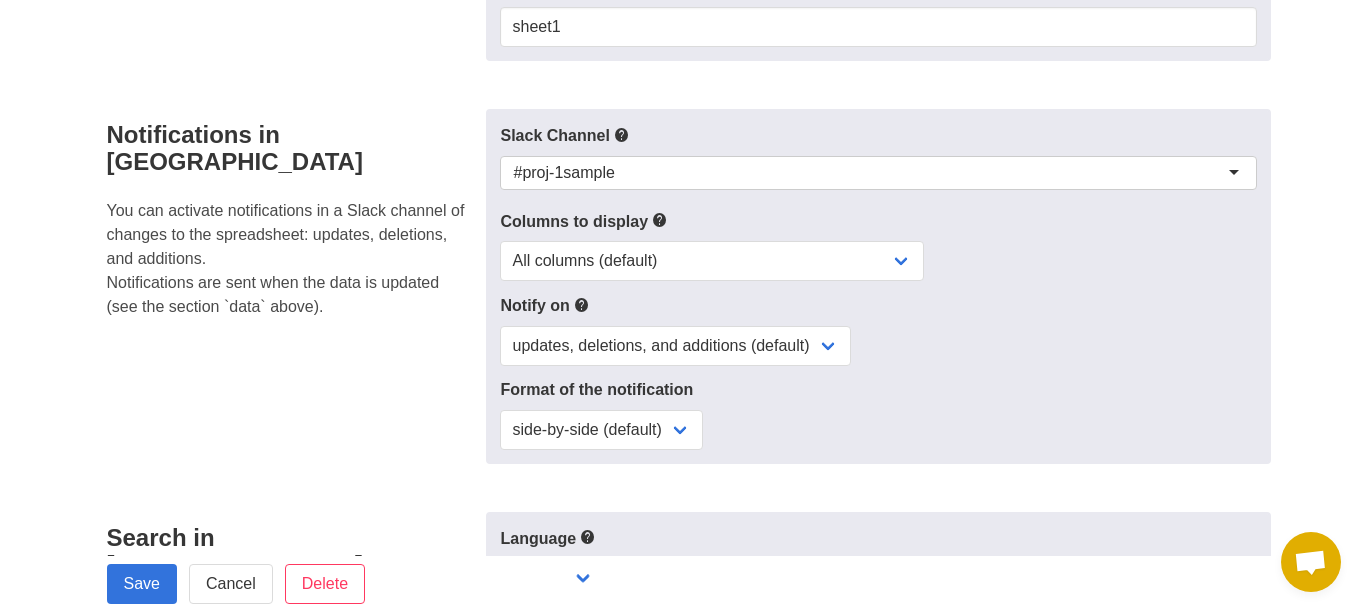 click on "Slack Channel
#proj-1sample
#proj-1sample
(deactivated)
#announcements
#bloom-apparel
#bloomslackguidelines
#bloomsocials
#bpc-and-bk-project-calendar" at bounding box center [878, 286] 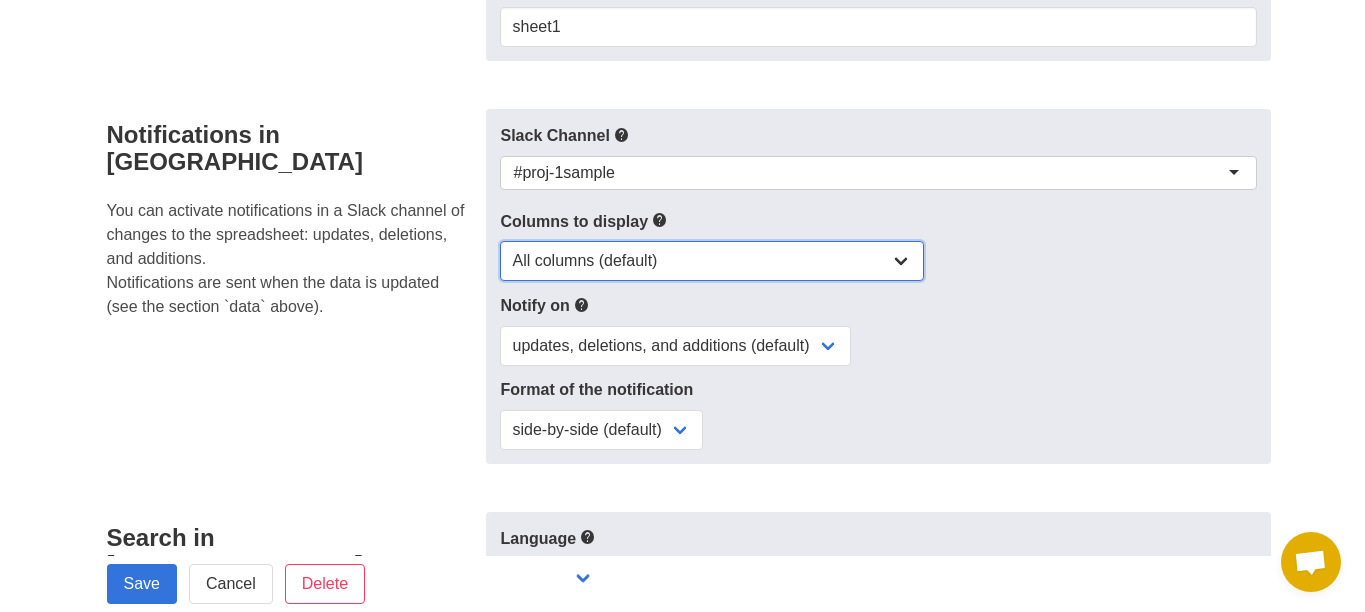 click on "All columns (default)
Only columns with modified values
Columns with modified values and selected columns
Only selected columns" at bounding box center [712, 261] 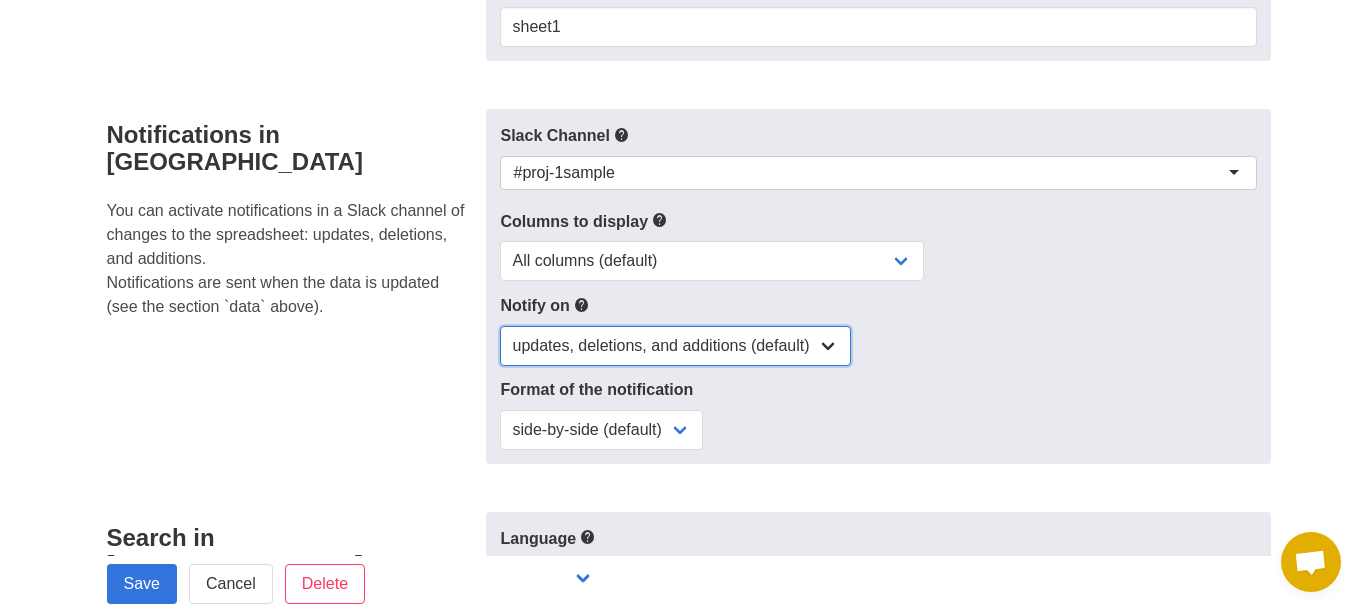 click on "updates, deletions, and additions (default)
updates only
updates and additions only" at bounding box center [675, 346] 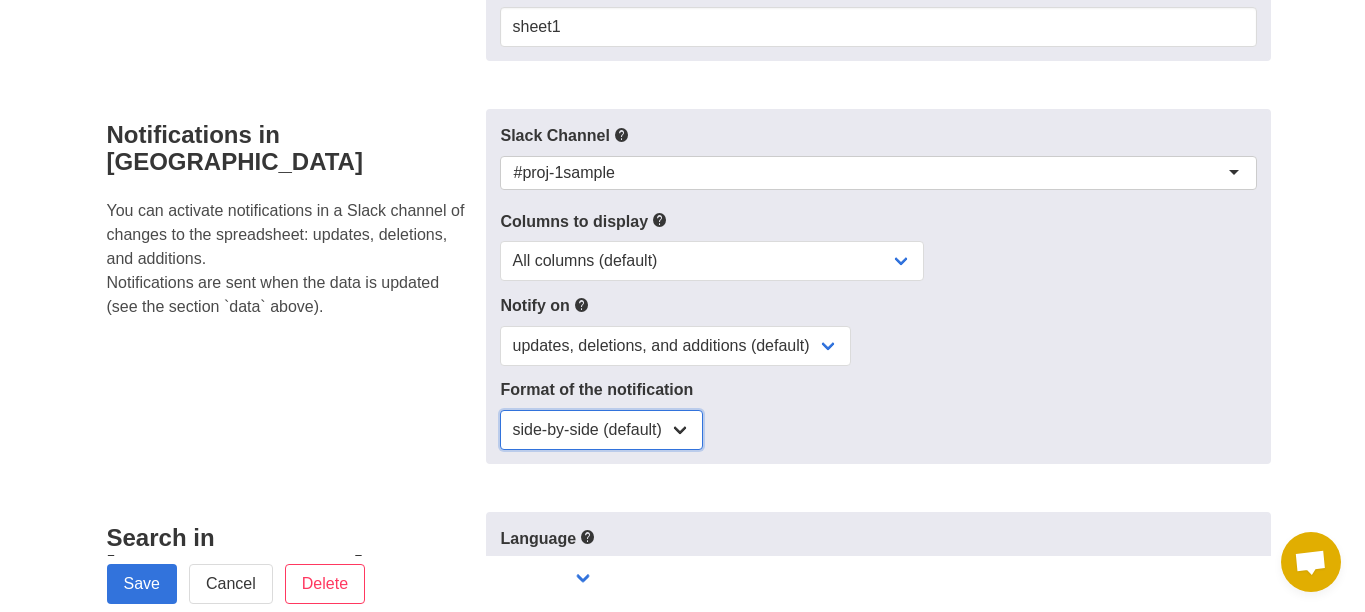 click on "side-by-side (default)
single column" at bounding box center (601, 430) 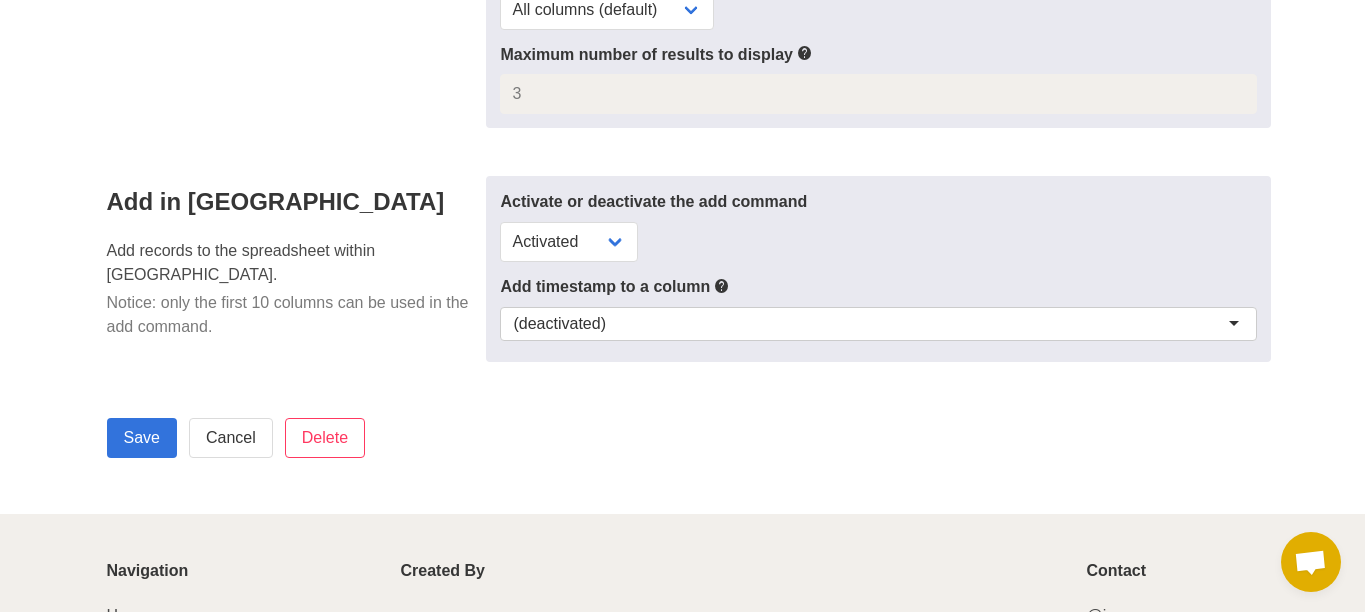 scroll, scrollTop: 1280, scrollLeft: 0, axis: vertical 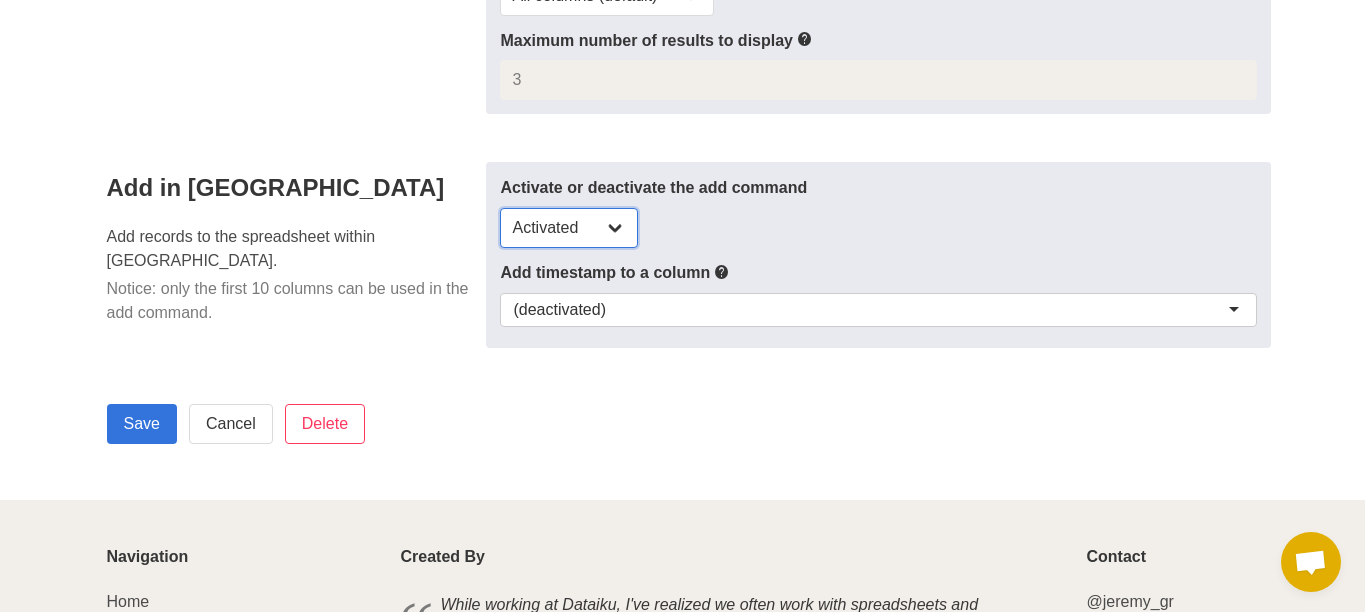 click on "Activated
Deactivated" at bounding box center (569, 228) 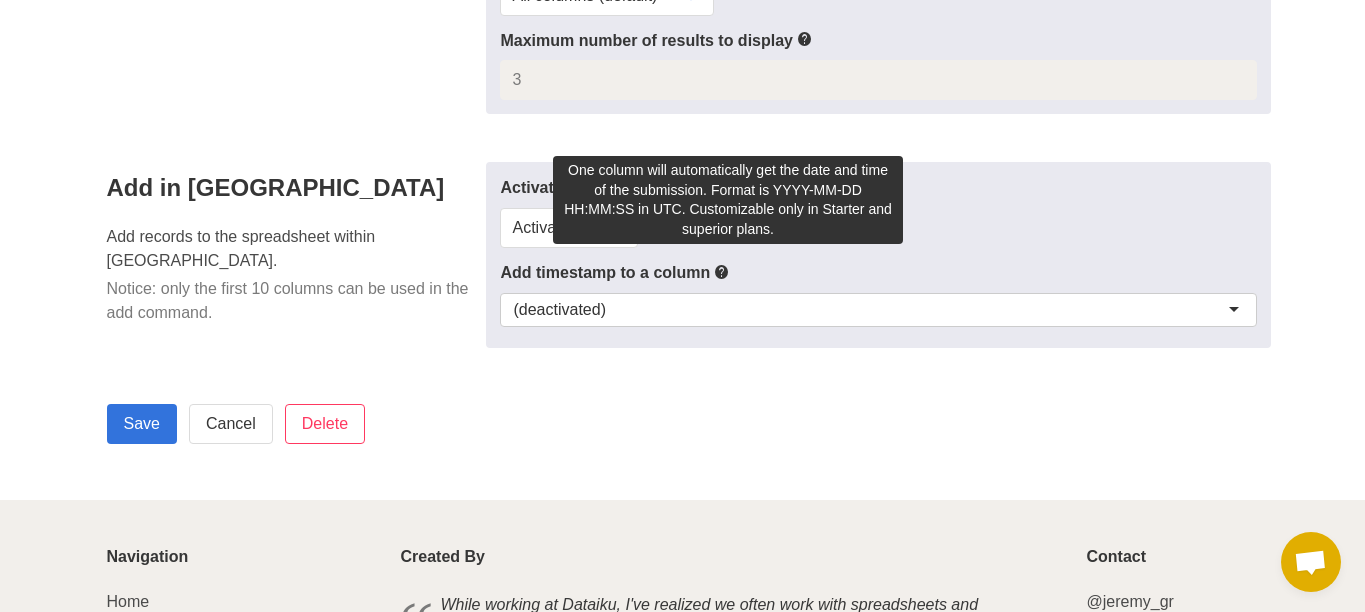 click at bounding box center (722, 272) 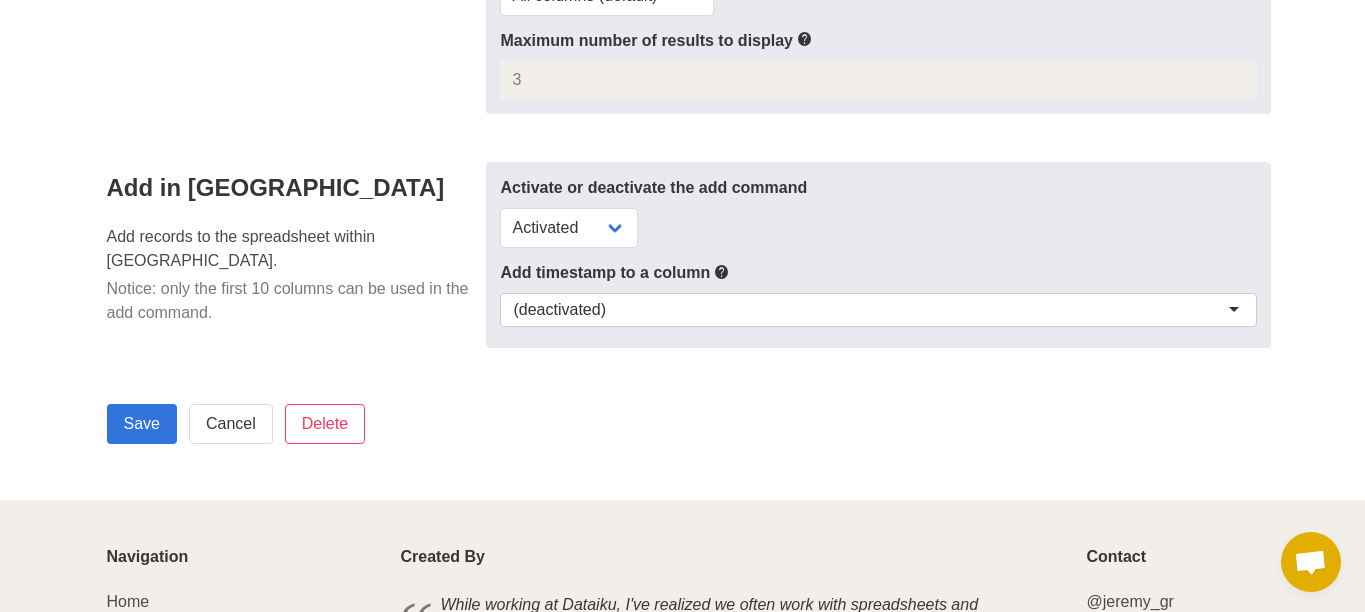 click on "Add timestamp to a column" at bounding box center (878, 272) 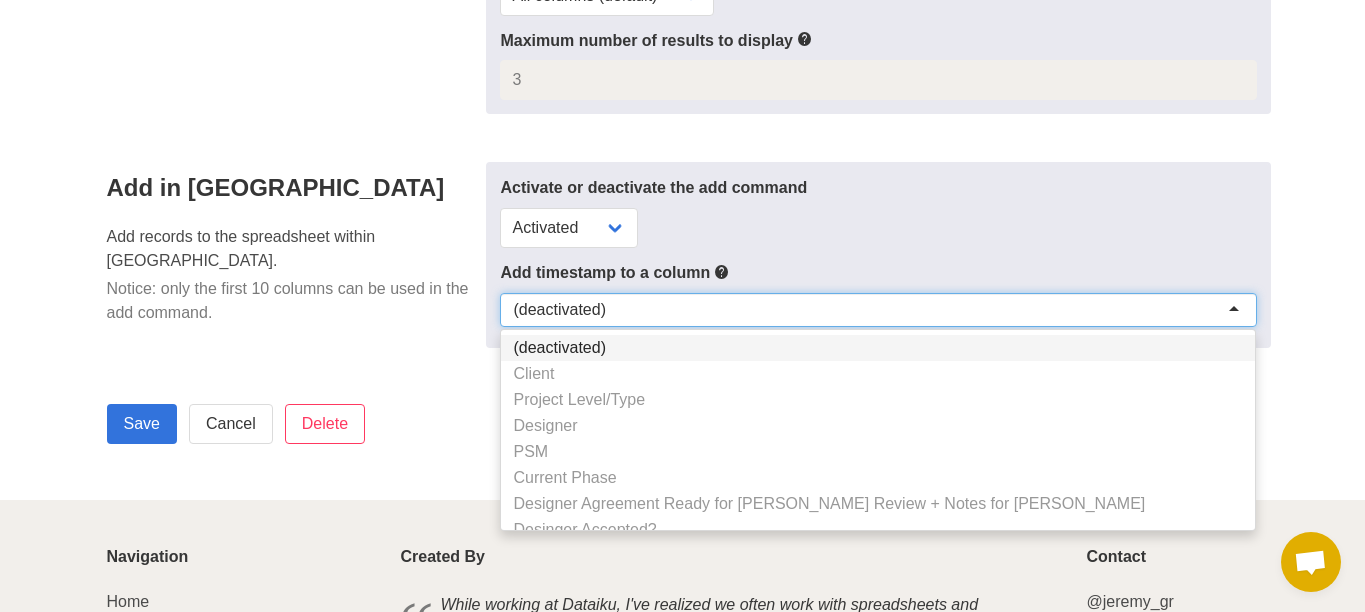click on "(deactivated)" at bounding box center (878, 310) 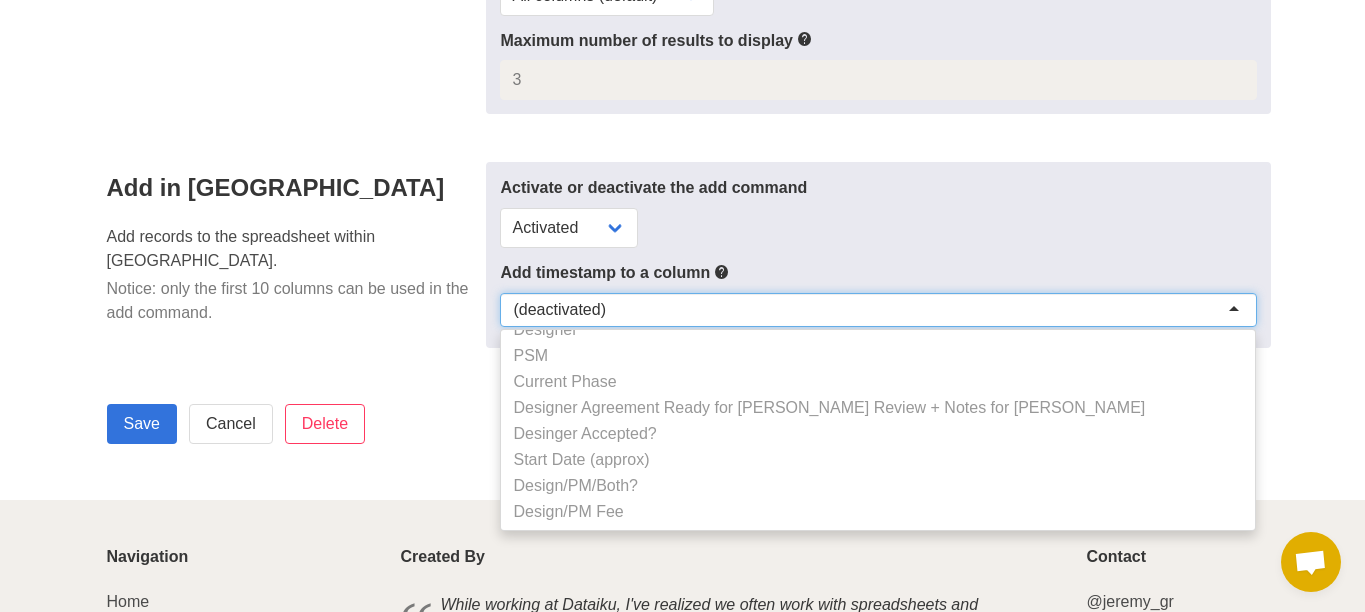 scroll, scrollTop: 0, scrollLeft: 0, axis: both 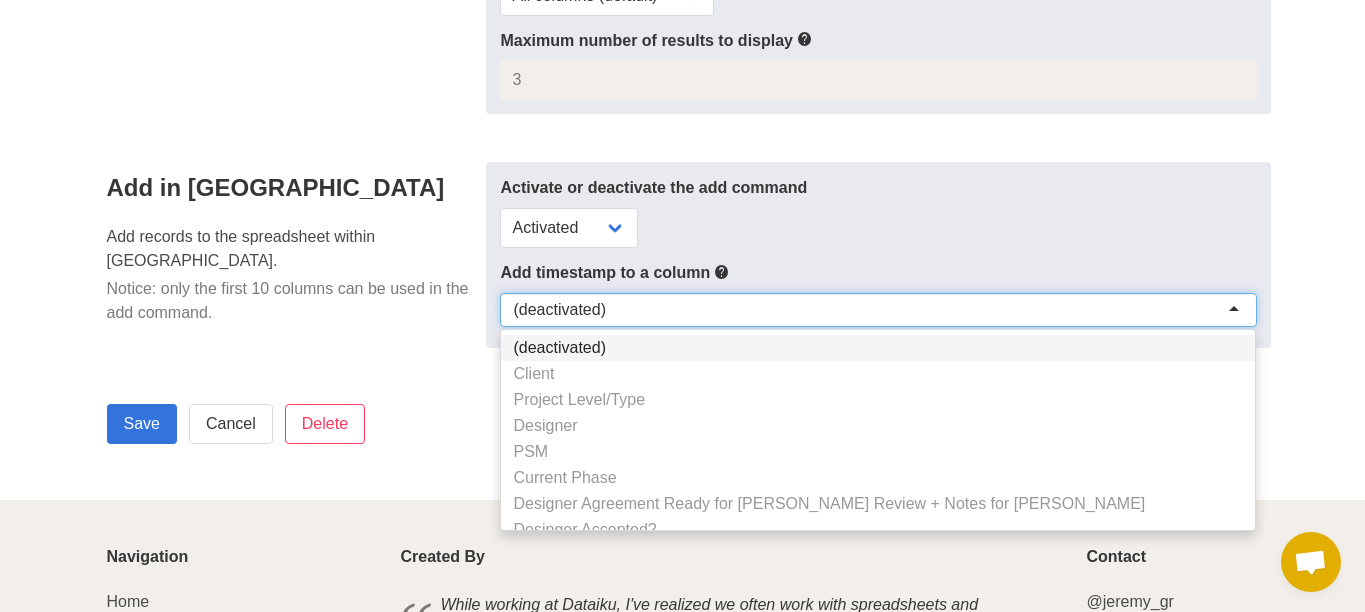 click on "Add timestamp to a column
(deactivated) (deactivated) (deactivated)
Client
Project Level/Type
Designer
PSM
Current Phase
Designer Agreement Ready for [PERSON_NAME] Review + Notes for [PERSON_NAME] Accepted?" at bounding box center [878, 297] 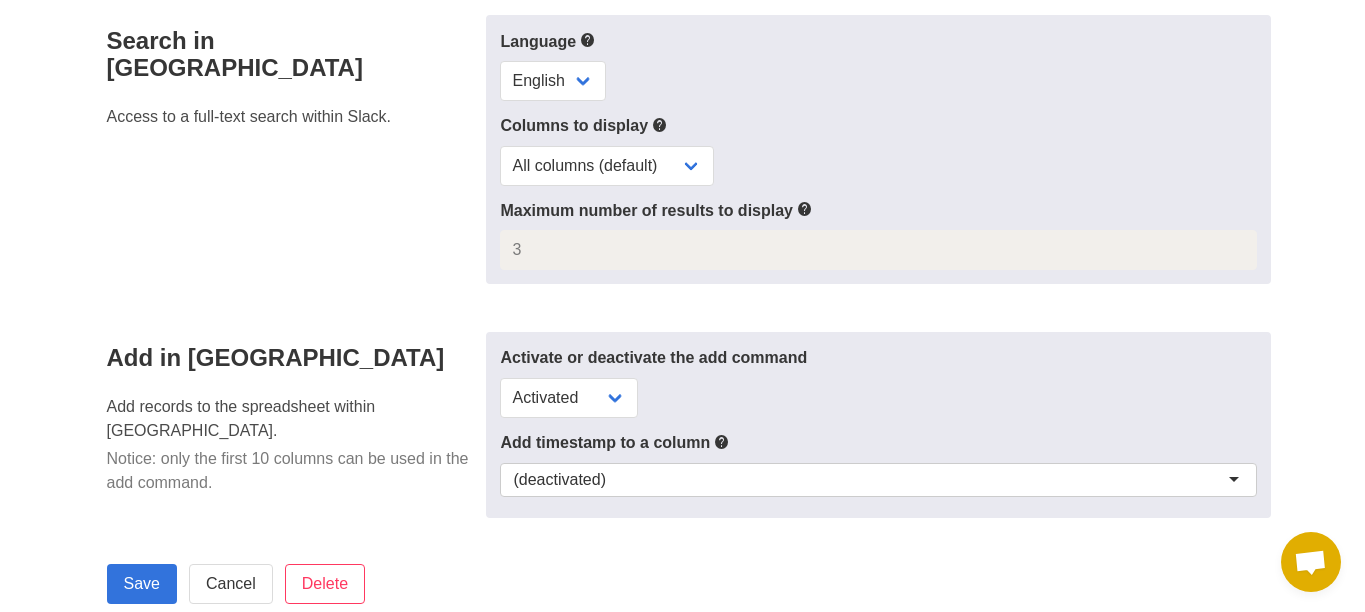 scroll, scrollTop: 1451, scrollLeft: 0, axis: vertical 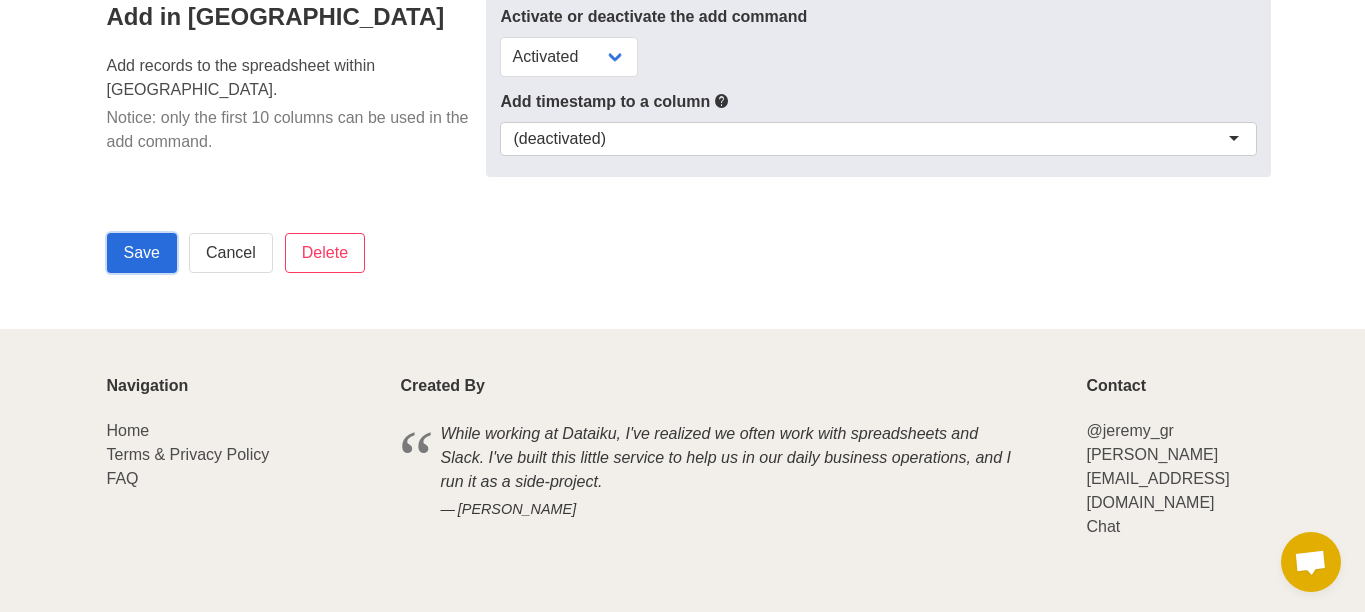 click on "Save" at bounding box center [142, 253] 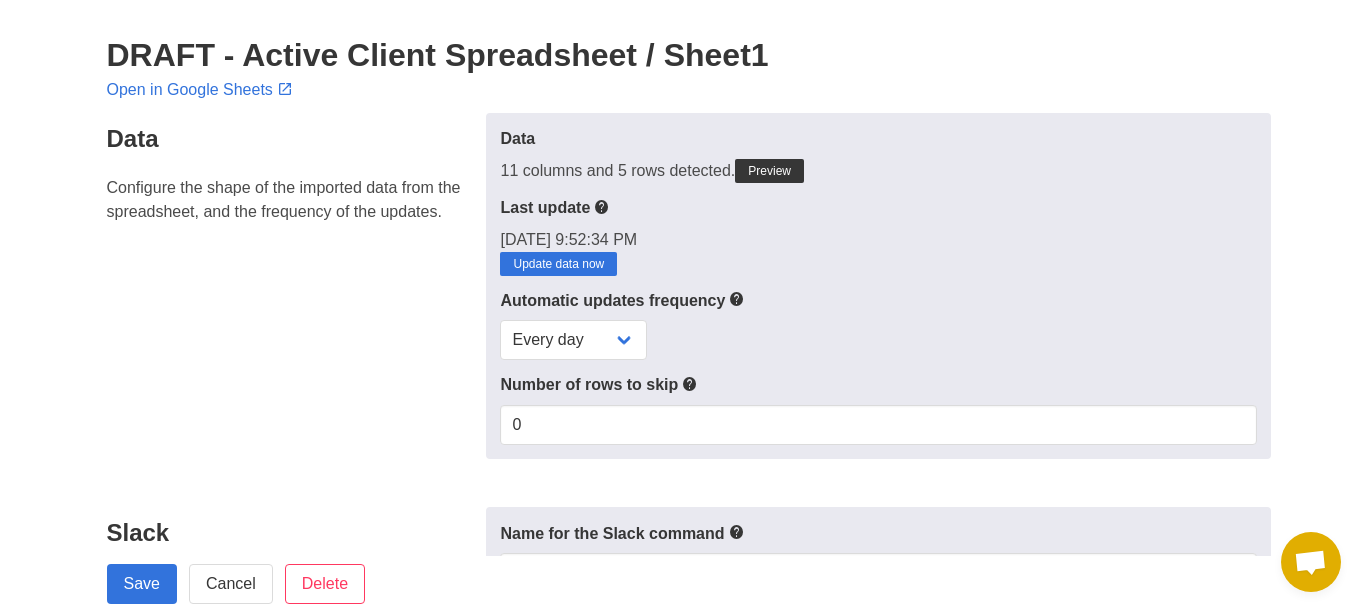 scroll, scrollTop: 68, scrollLeft: 0, axis: vertical 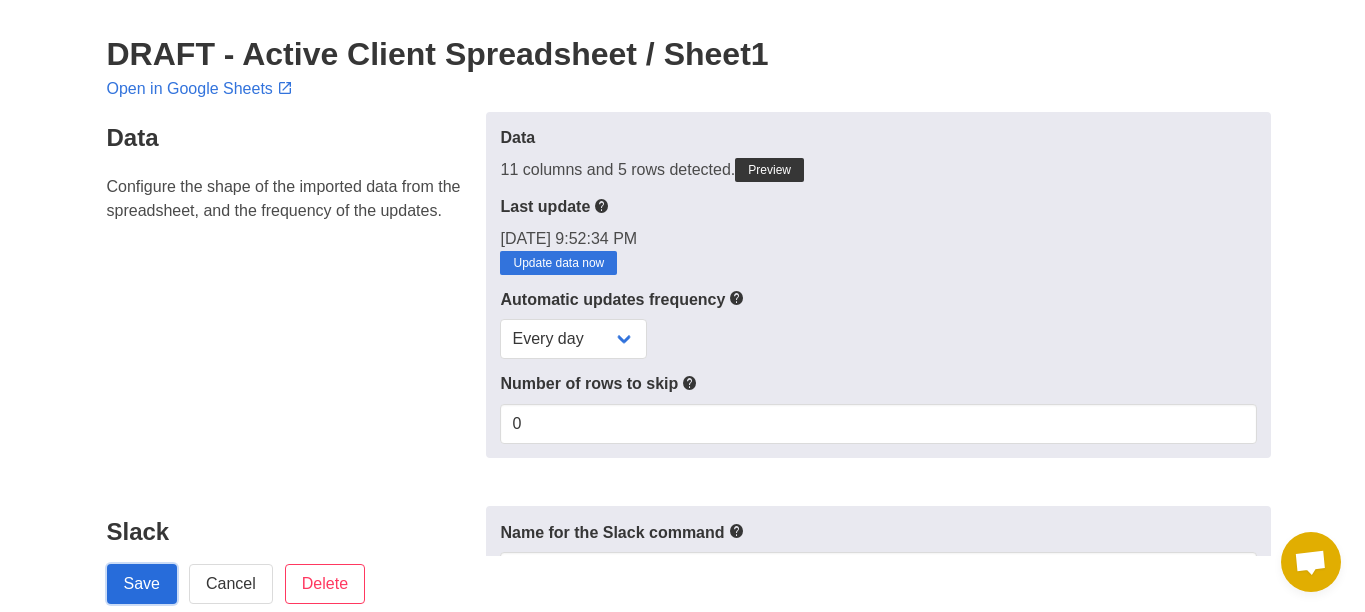 click on "Save" at bounding box center (142, 584) 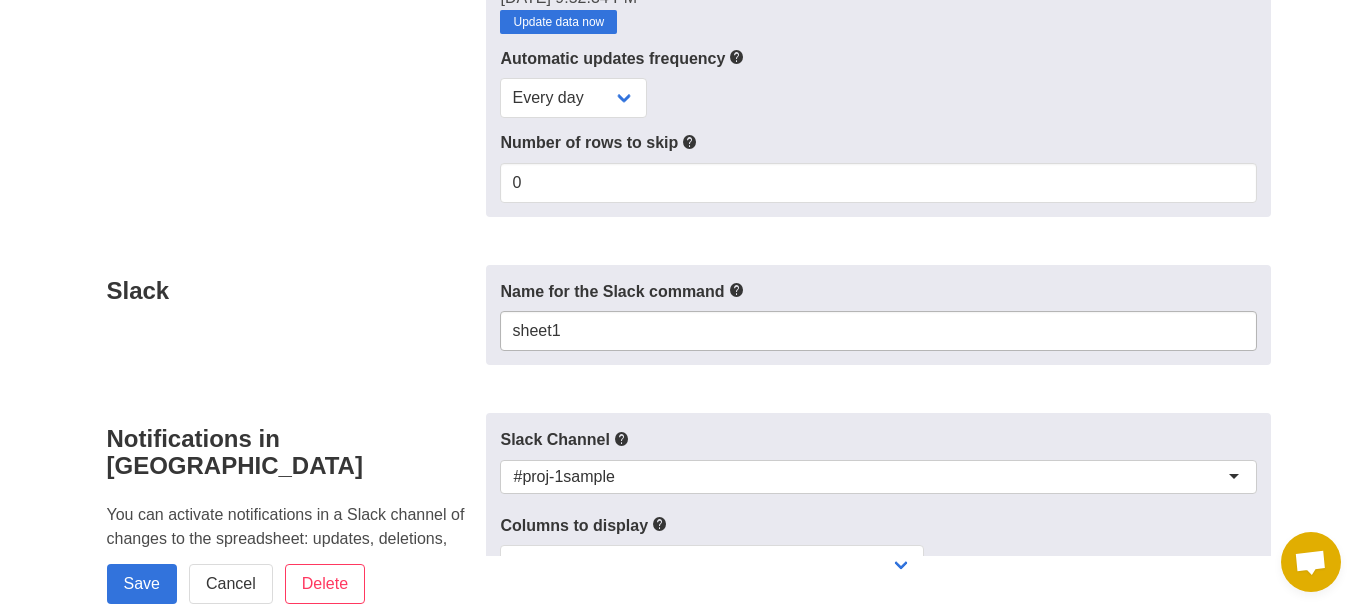 scroll, scrollTop: 313, scrollLeft: 0, axis: vertical 